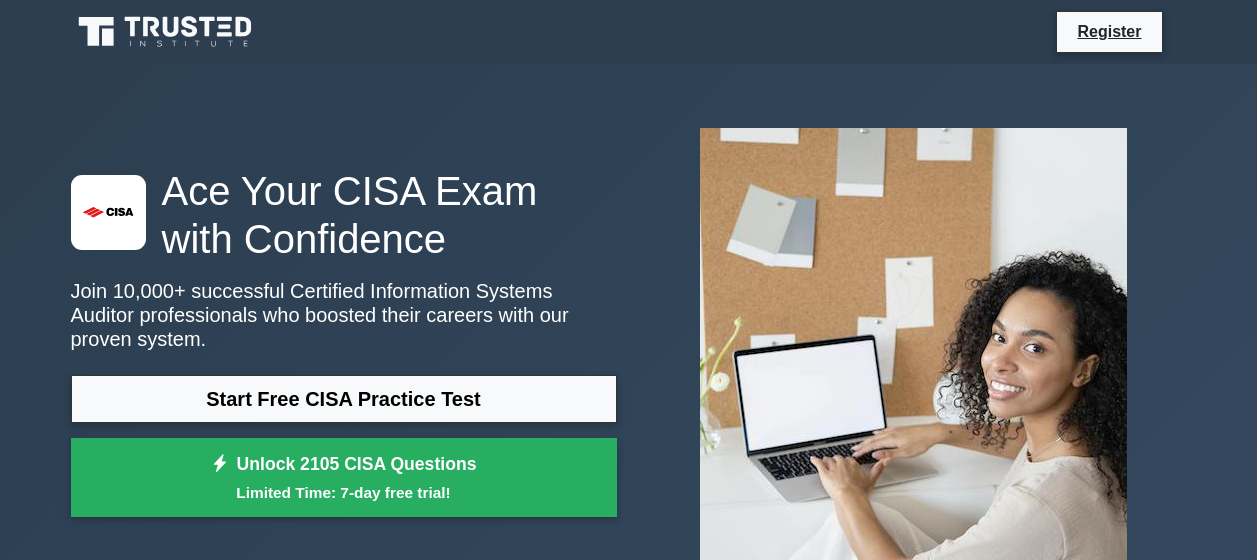 scroll, scrollTop: 0, scrollLeft: 0, axis: both 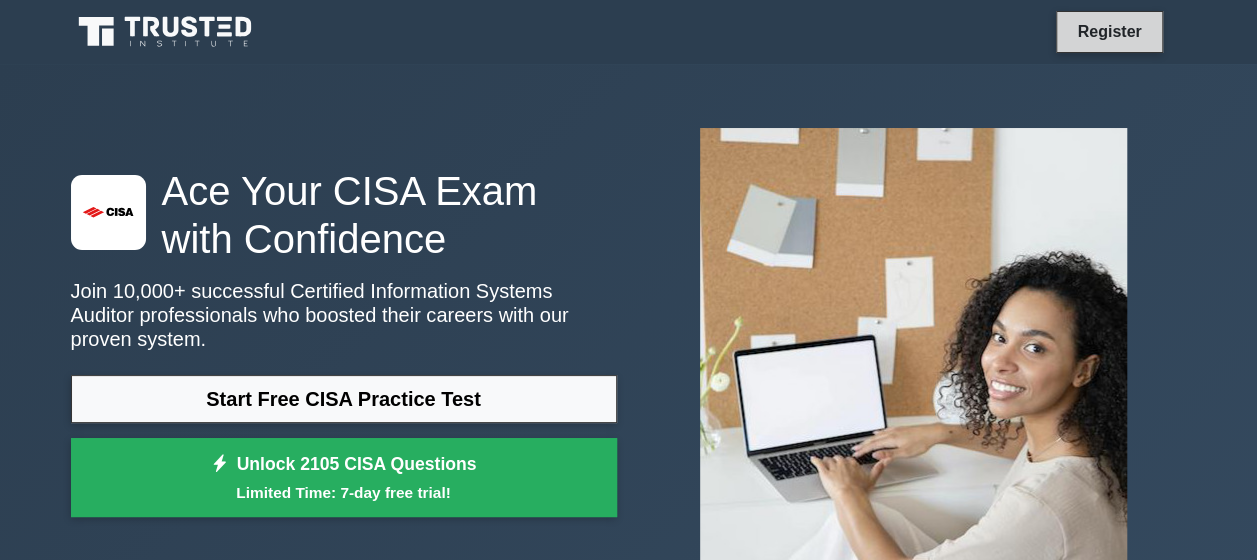 click on "Register" at bounding box center (1109, 31) 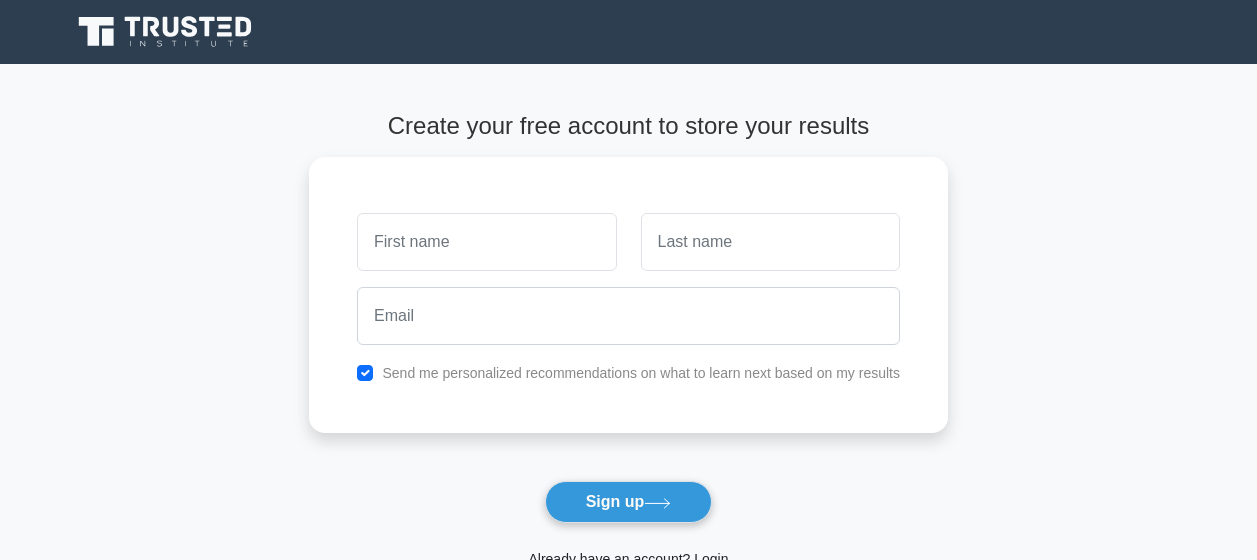 scroll, scrollTop: 0, scrollLeft: 0, axis: both 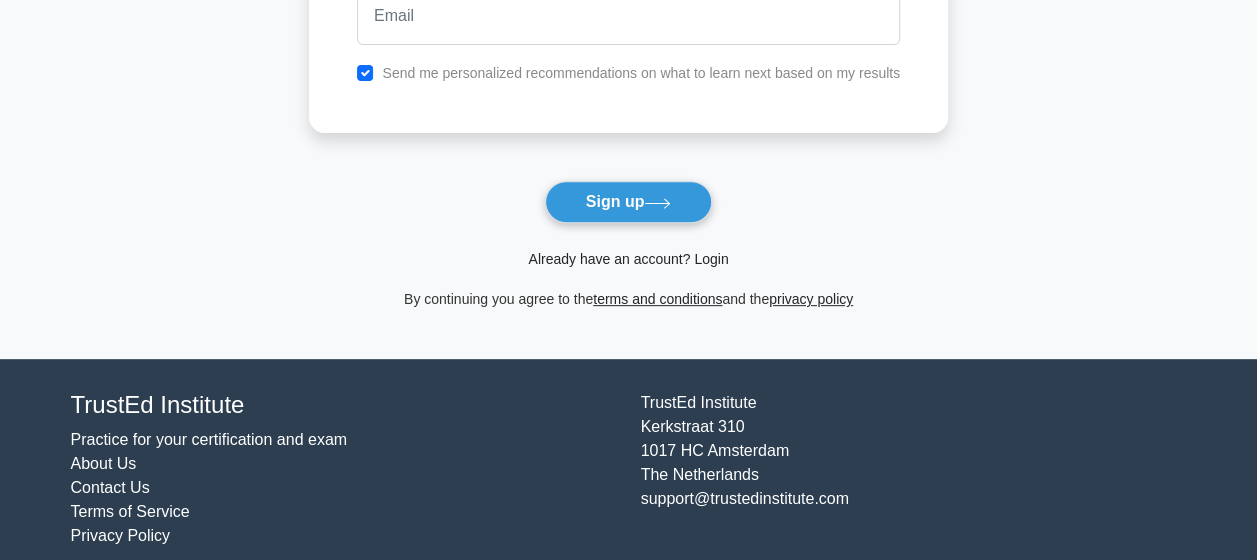 click on "Already have an account? Login" at bounding box center [628, 259] 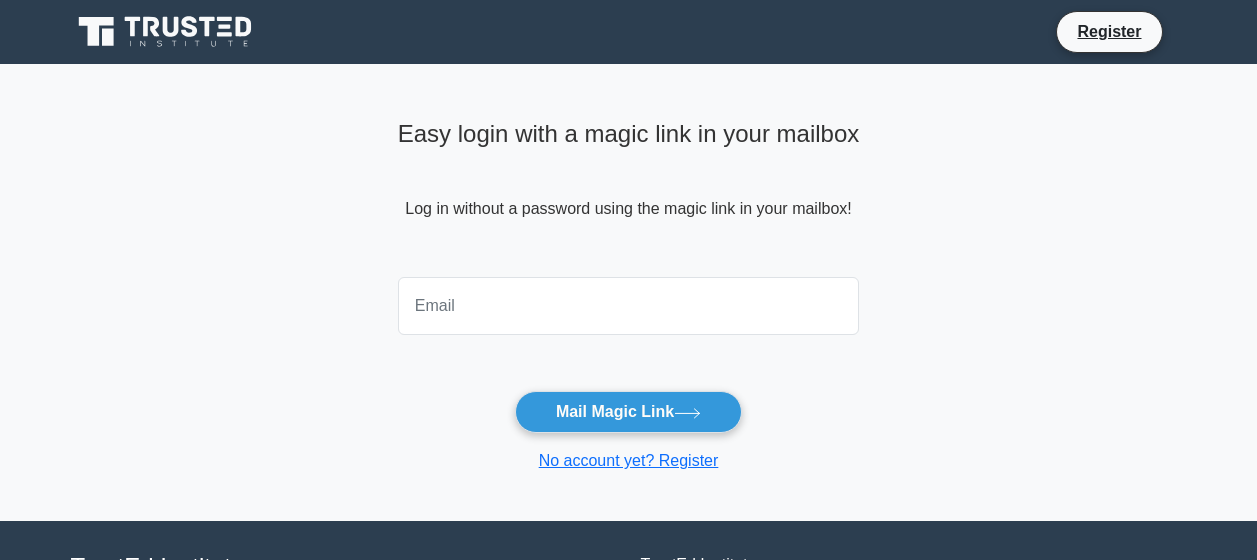 scroll, scrollTop: 0, scrollLeft: 0, axis: both 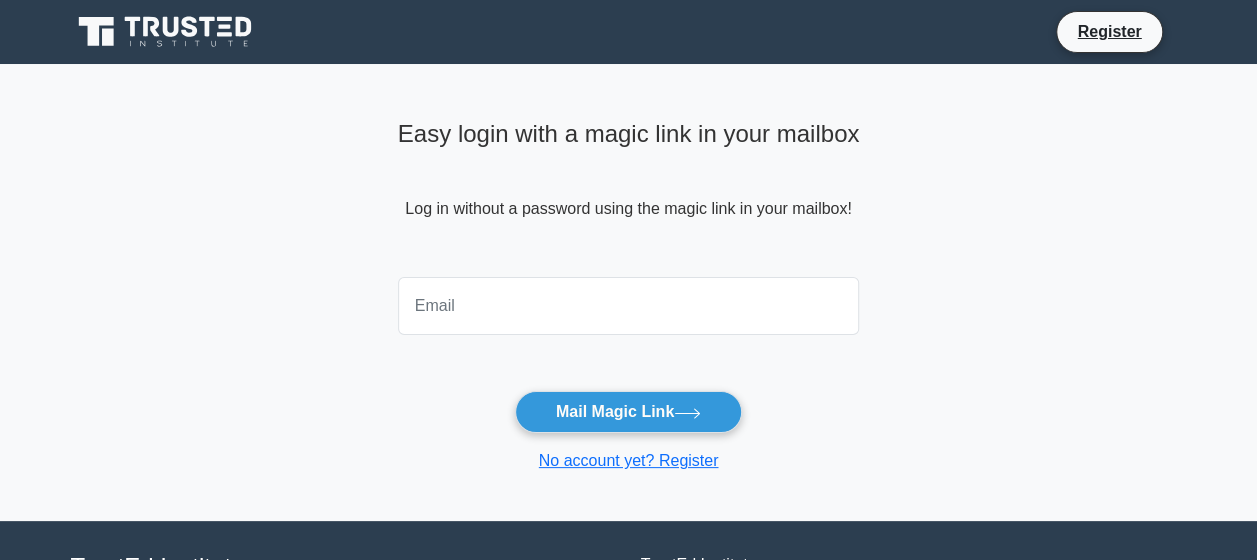 click at bounding box center (629, 306) 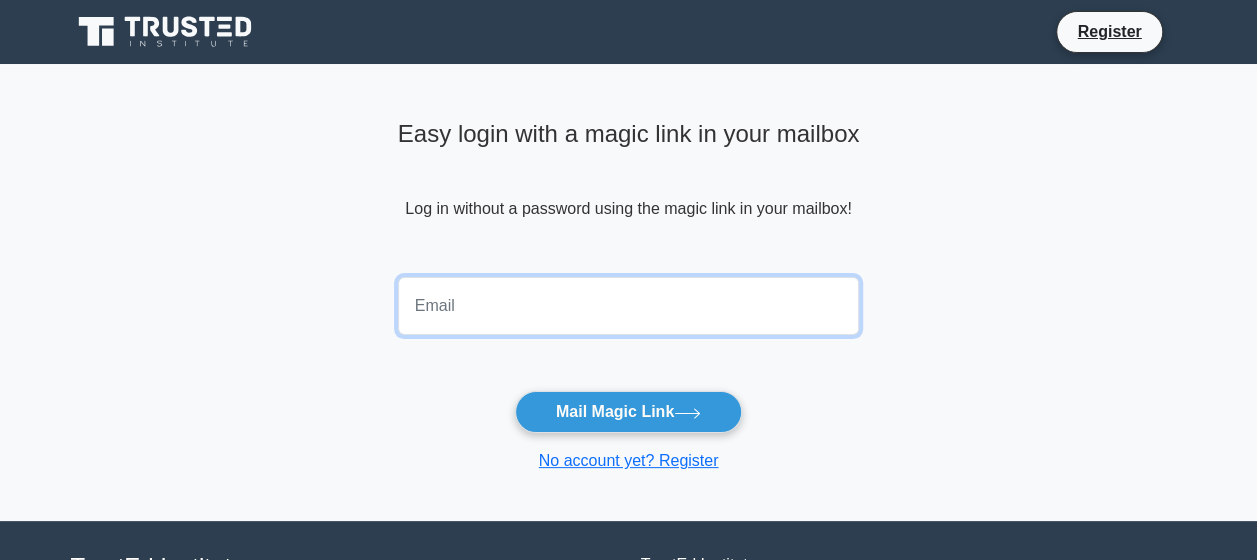 click at bounding box center [629, 306] 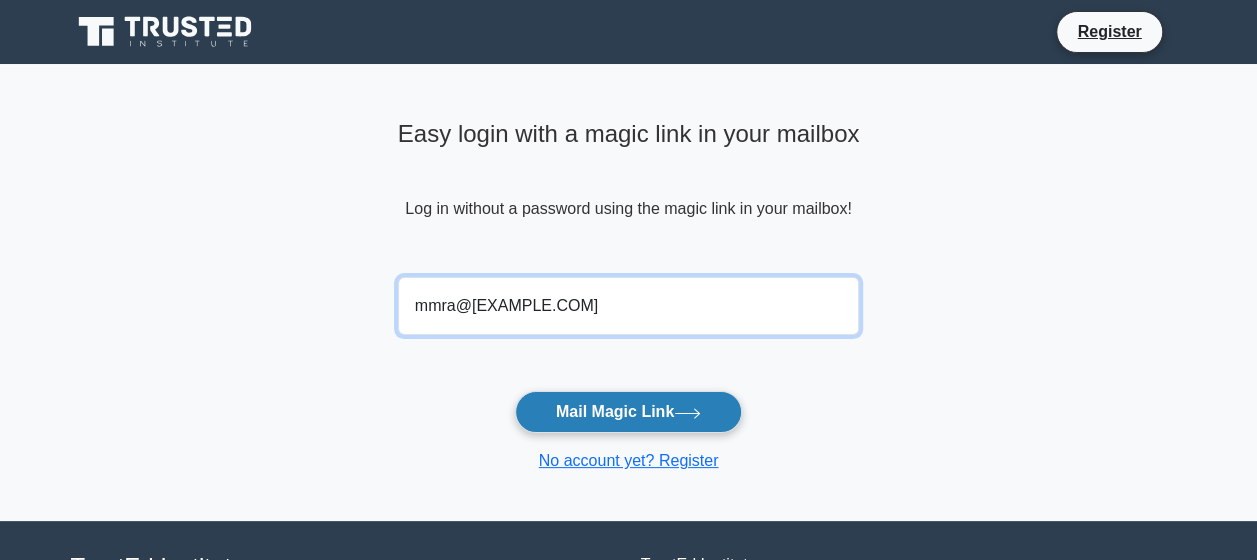 type on "mmrapp@gmail.com" 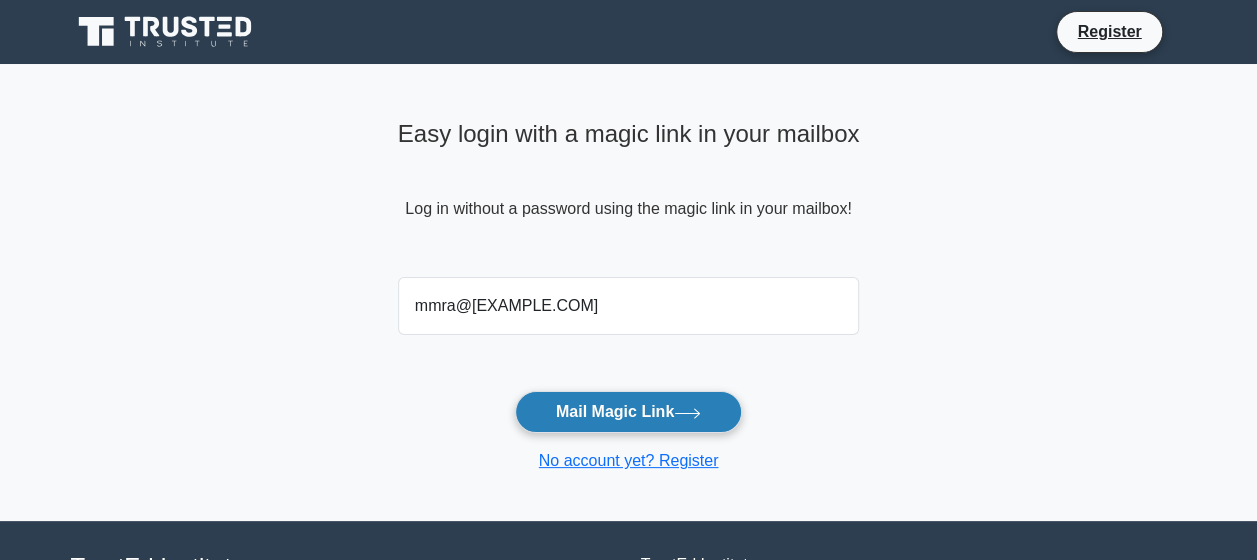 click on "Mail Magic Link" at bounding box center (628, 412) 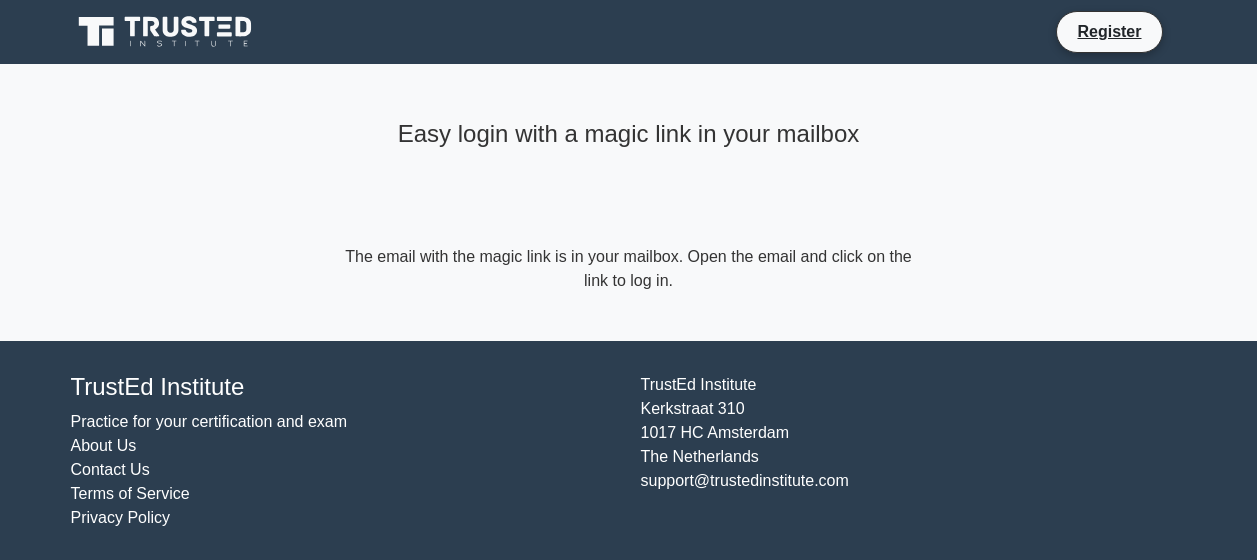 scroll, scrollTop: 0, scrollLeft: 0, axis: both 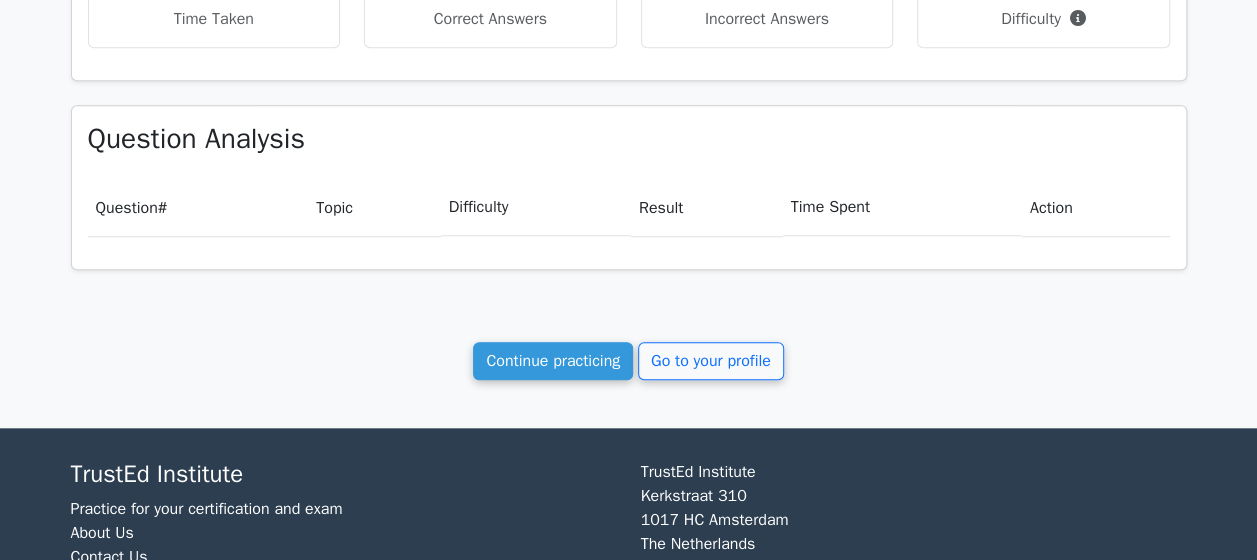 click on "Your Test Results
Certified Information Systems Auditor
0%
Your Score
Keep practicing!
Performance by Topic
Quick Statistics
1 min
Time Taken
0/0 0/0 Master" at bounding box center (629, -142) 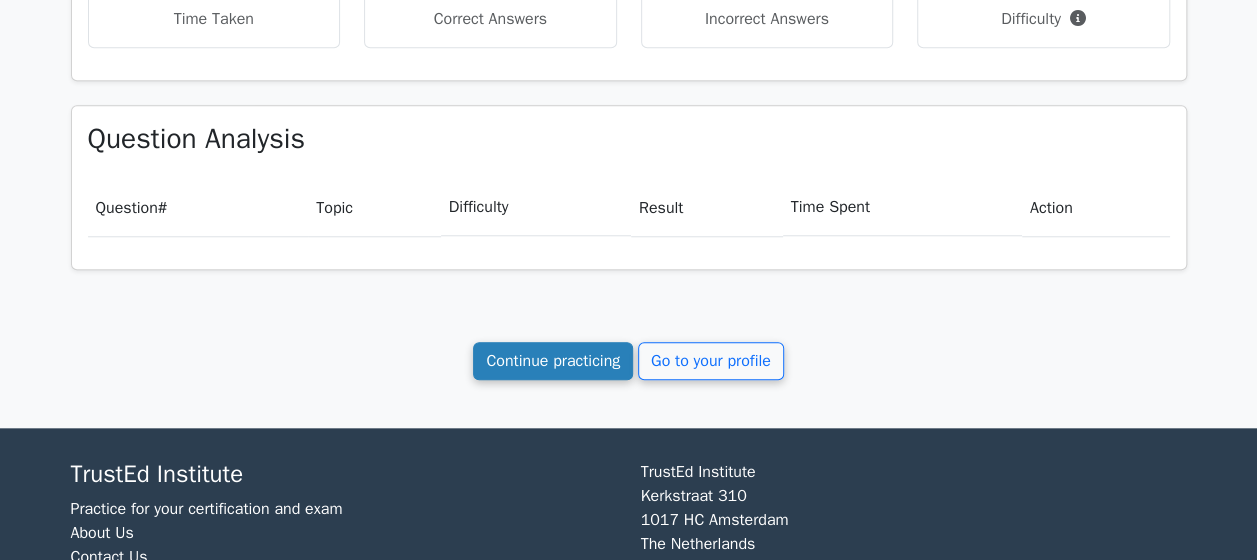 click on "Continue practicing" at bounding box center (553, 361) 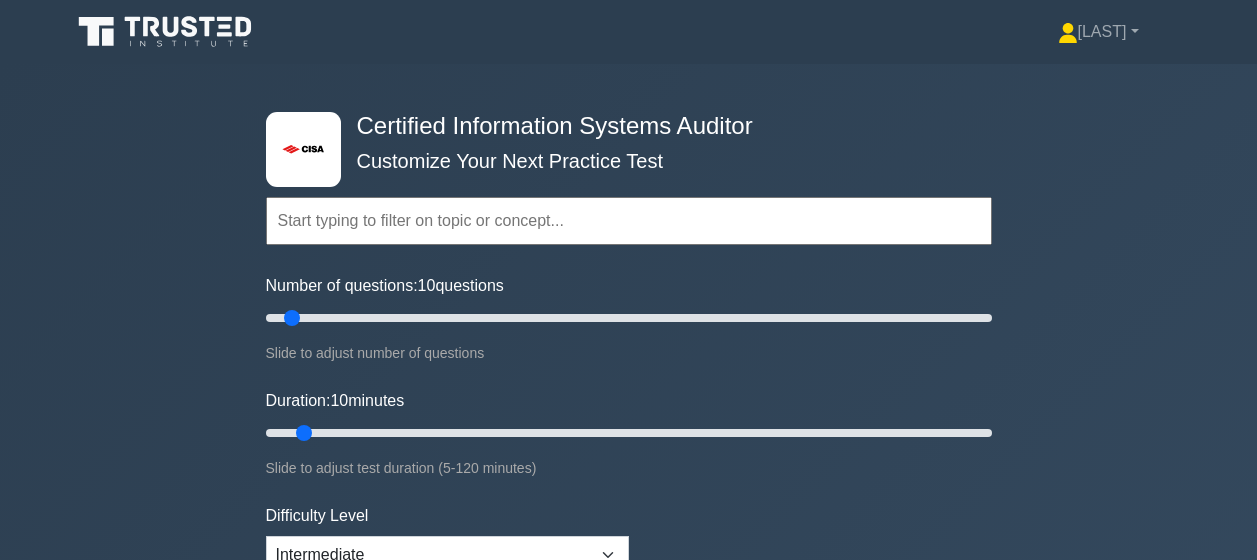 scroll, scrollTop: 0, scrollLeft: 0, axis: both 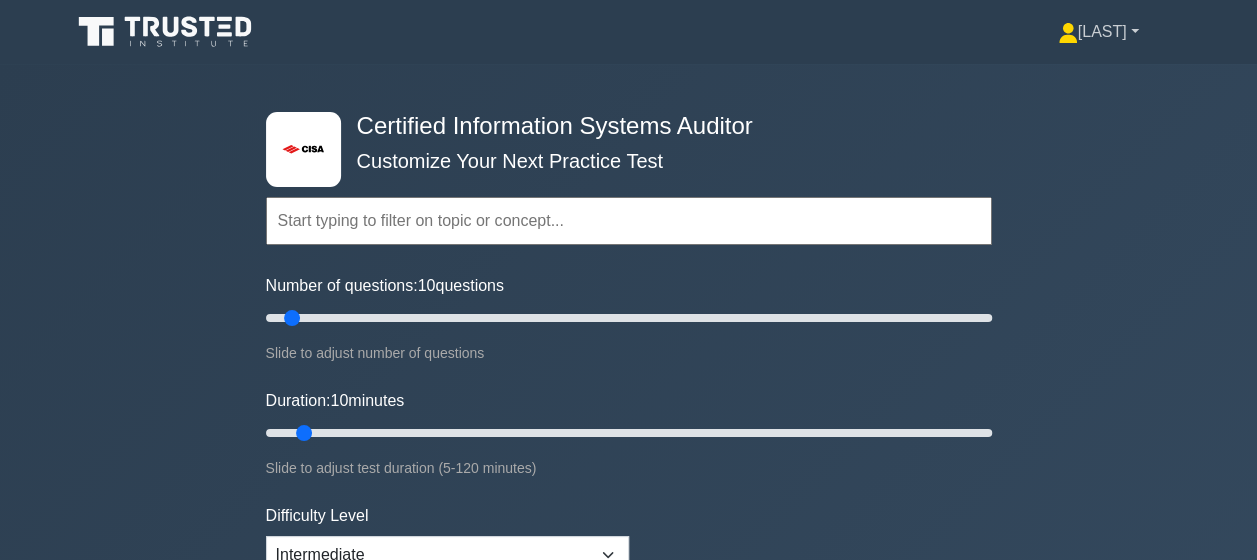 click on "[LAST]" at bounding box center [1098, 32] 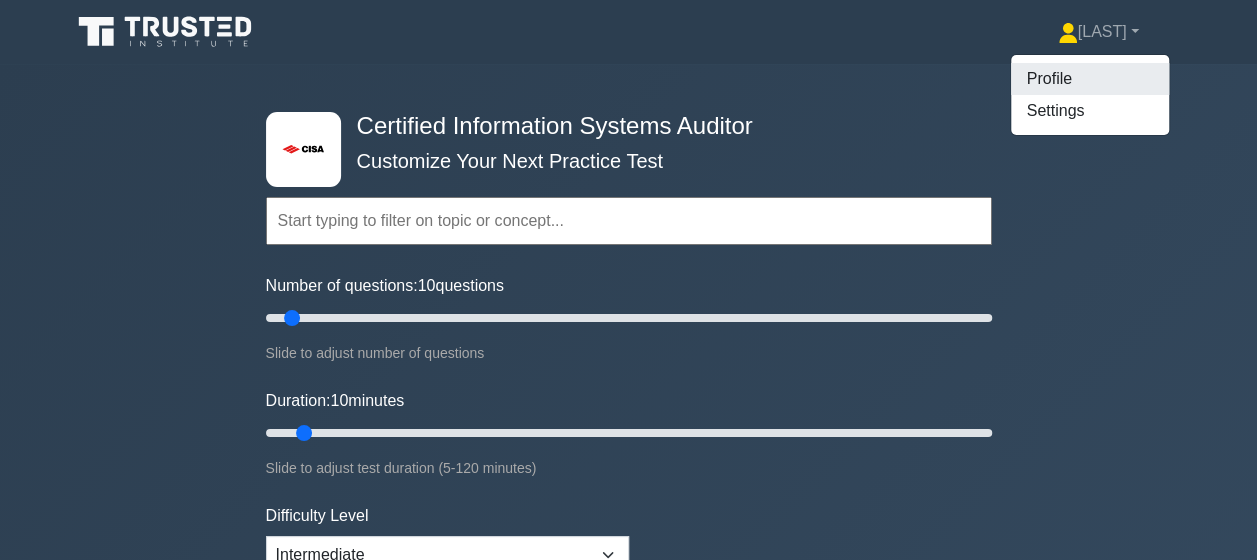 click on "Profile" at bounding box center [1090, 79] 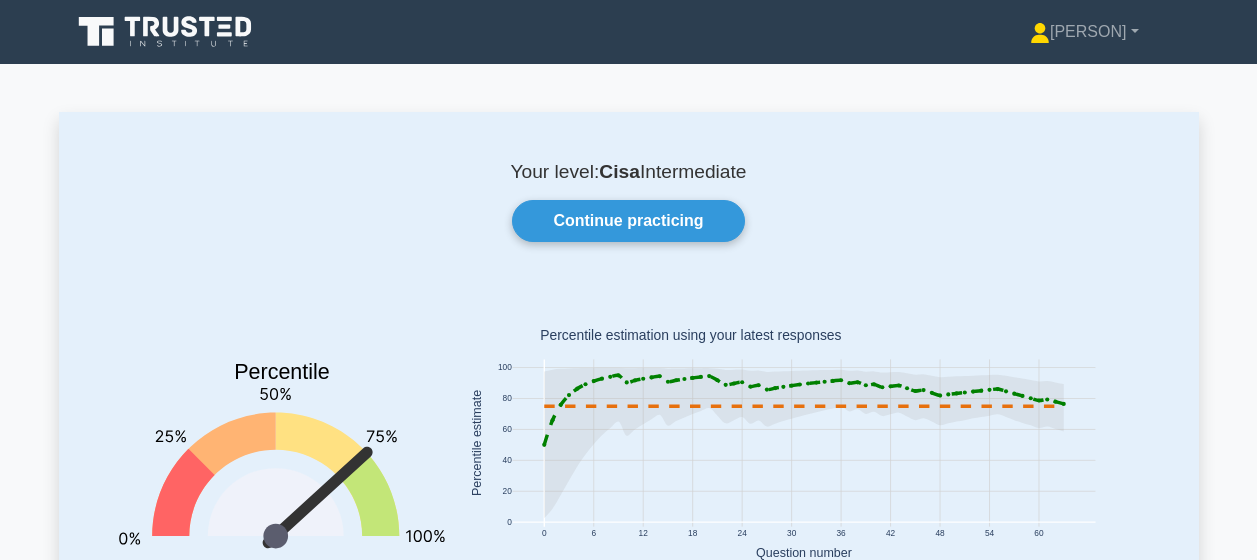 scroll, scrollTop: 0, scrollLeft: 0, axis: both 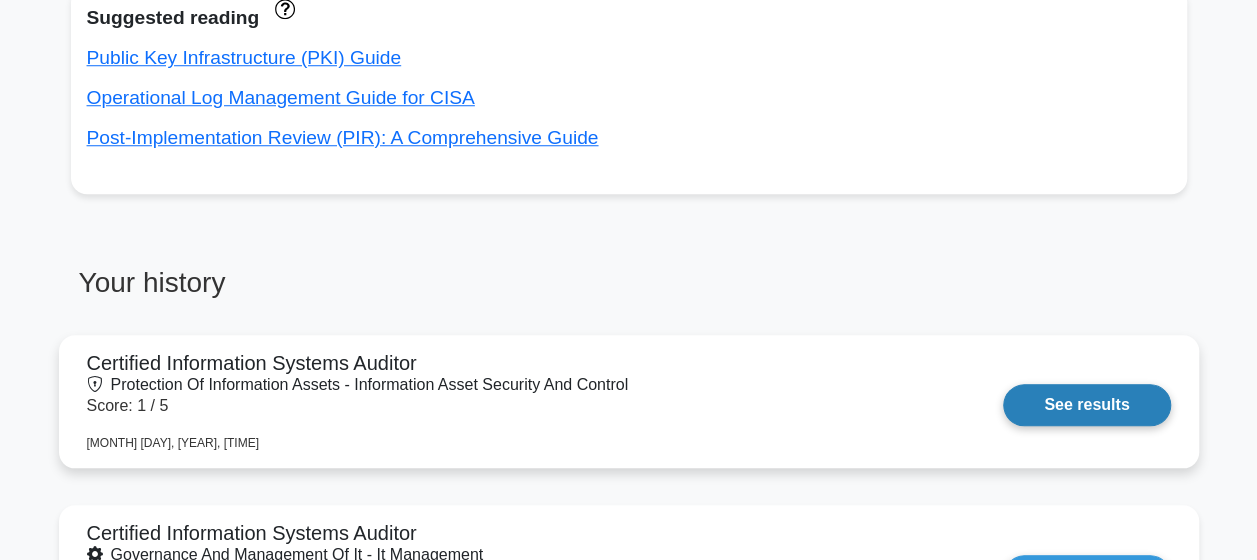 click on "See results" at bounding box center (1086, 405) 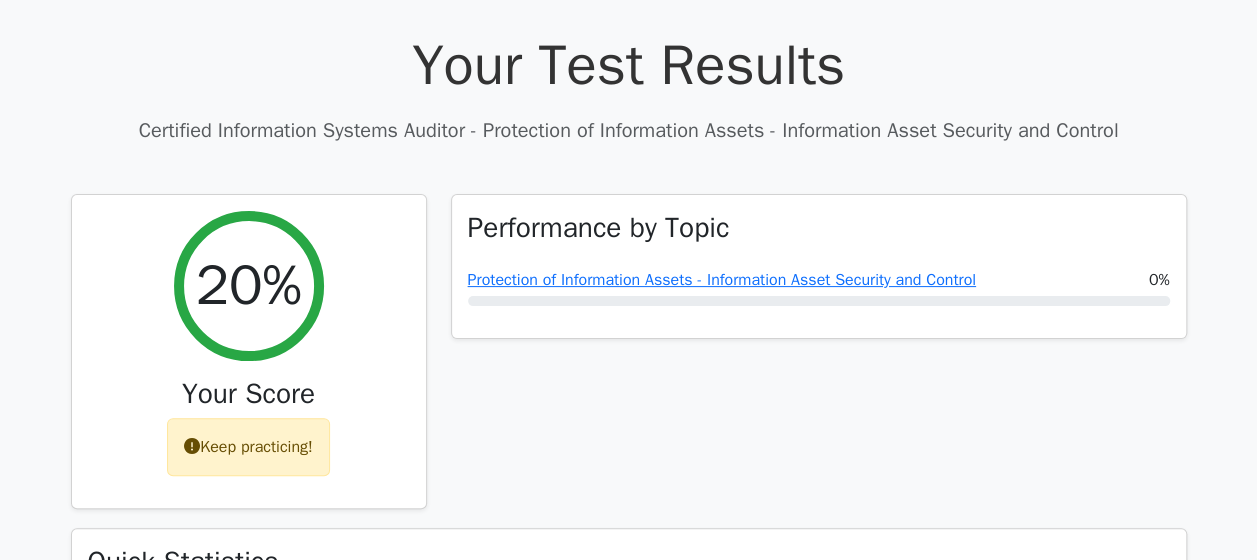 scroll, scrollTop: 213, scrollLeft: 0, axis: vertical 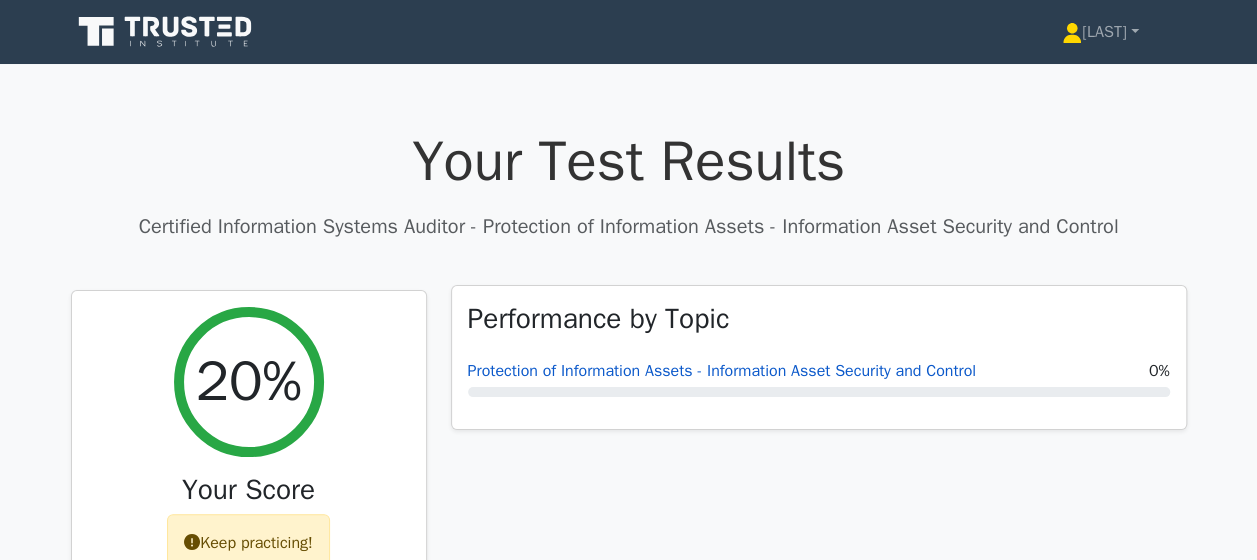 click on "Protection of Information Assets - Information Asset Security and Control" at bounding box center (722, 371) 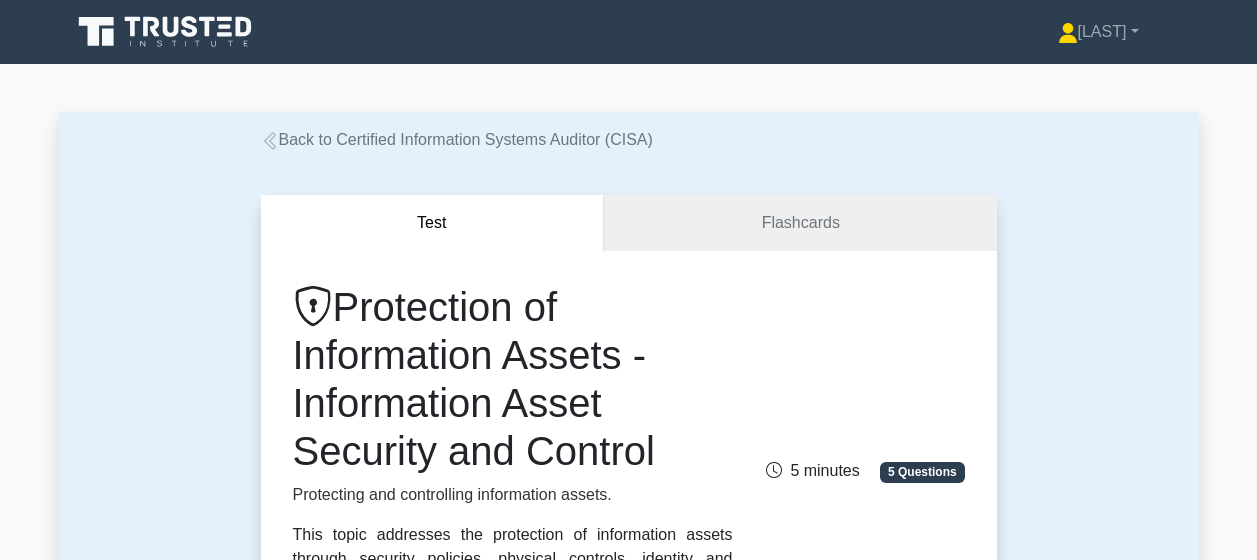 scroll, scrollTop: 0, scrollLeft: 0, axis: both 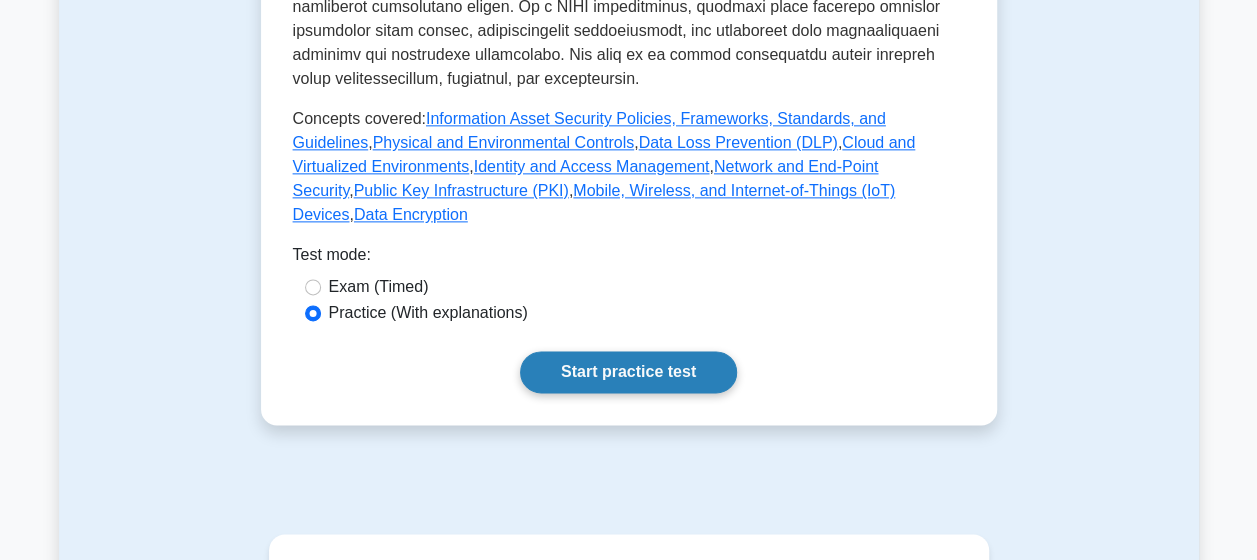 click on "Start practice test" at bounding box center (628, 372) 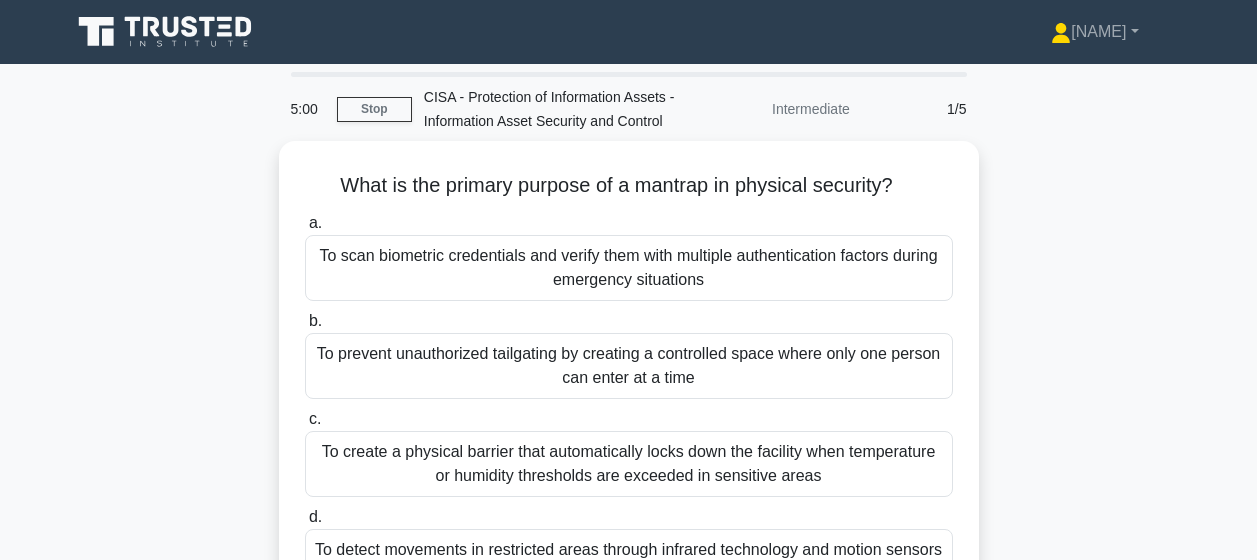 scroll, scrollTop: 0, scrollLeft: 0, axis: both 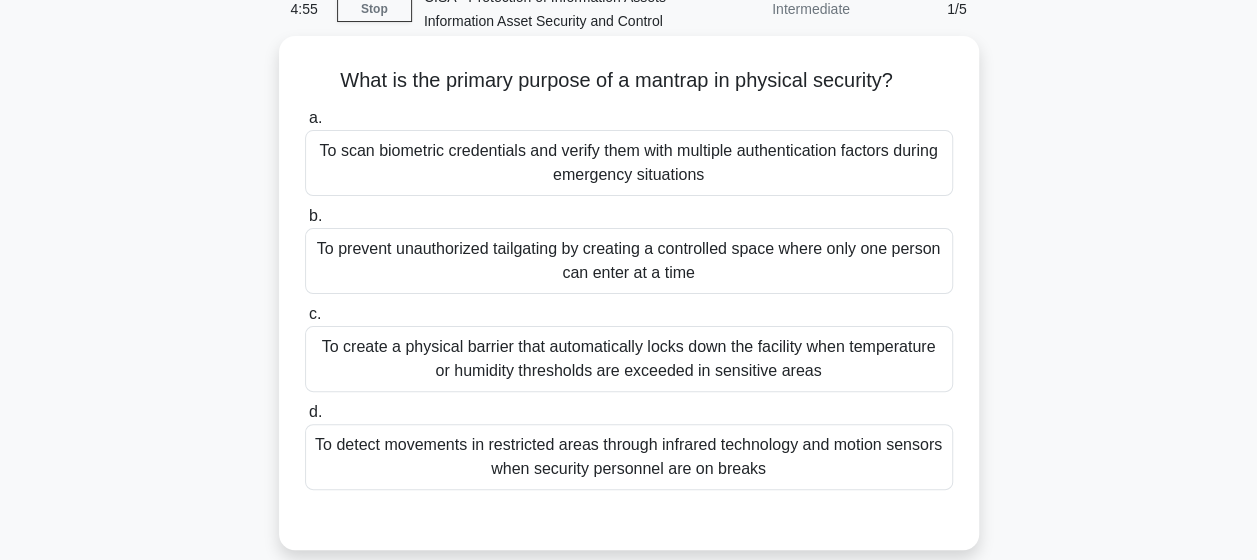click on "To prevent unauthorized tailgating by creating a controlled space where only one person can enter at a time" at bounding box center [629, 261] 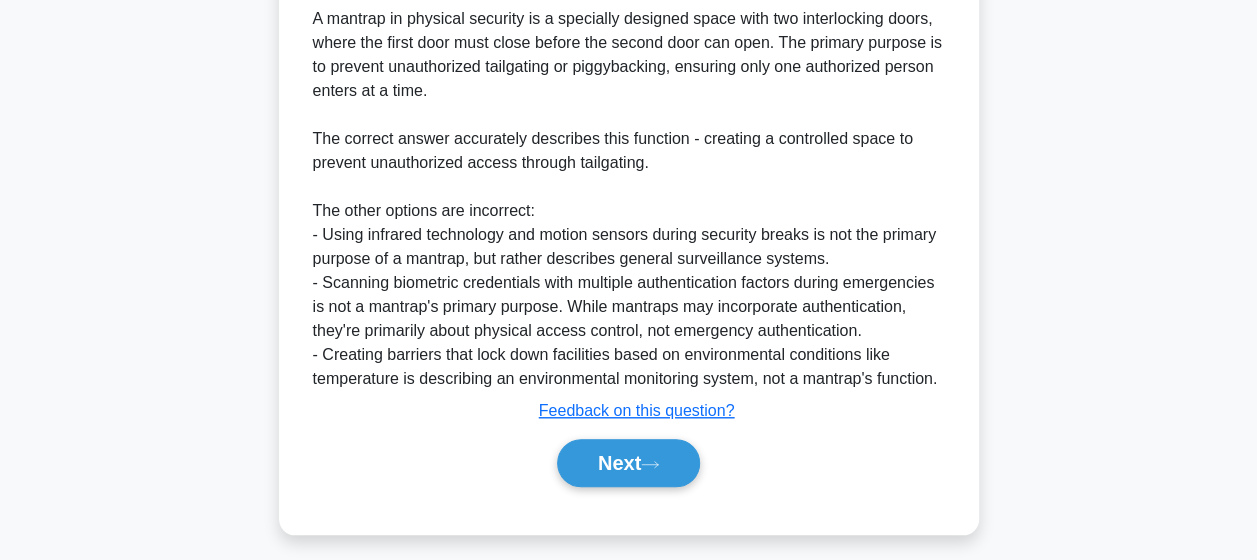 scroll, scrollTop: 670, scrollLeft: 0, axis: vertical 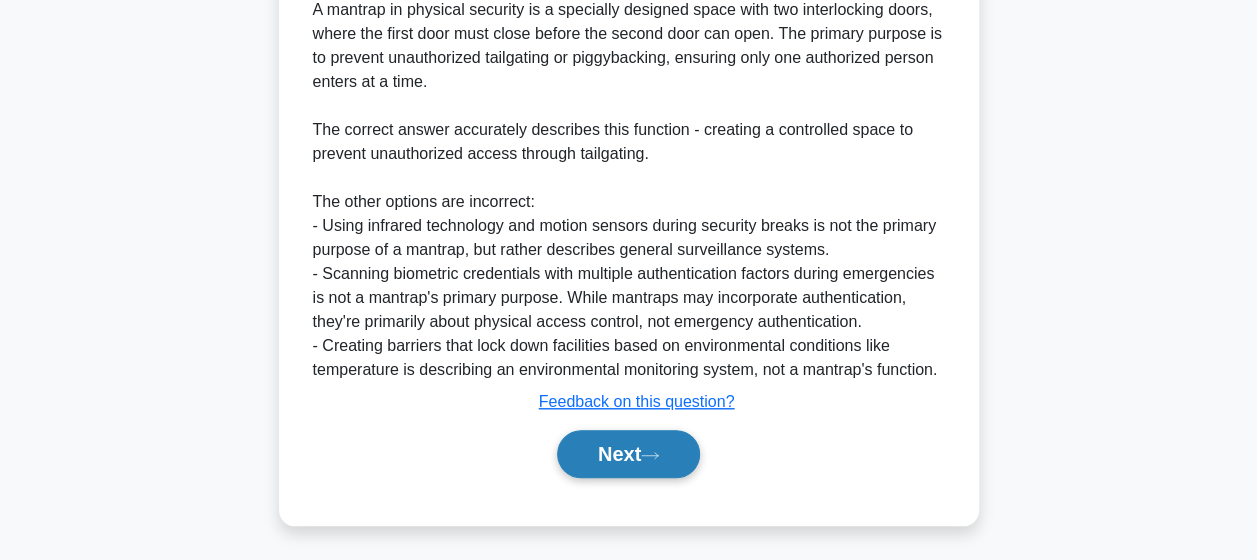 click on "Next" at bounding box center [628, 454] 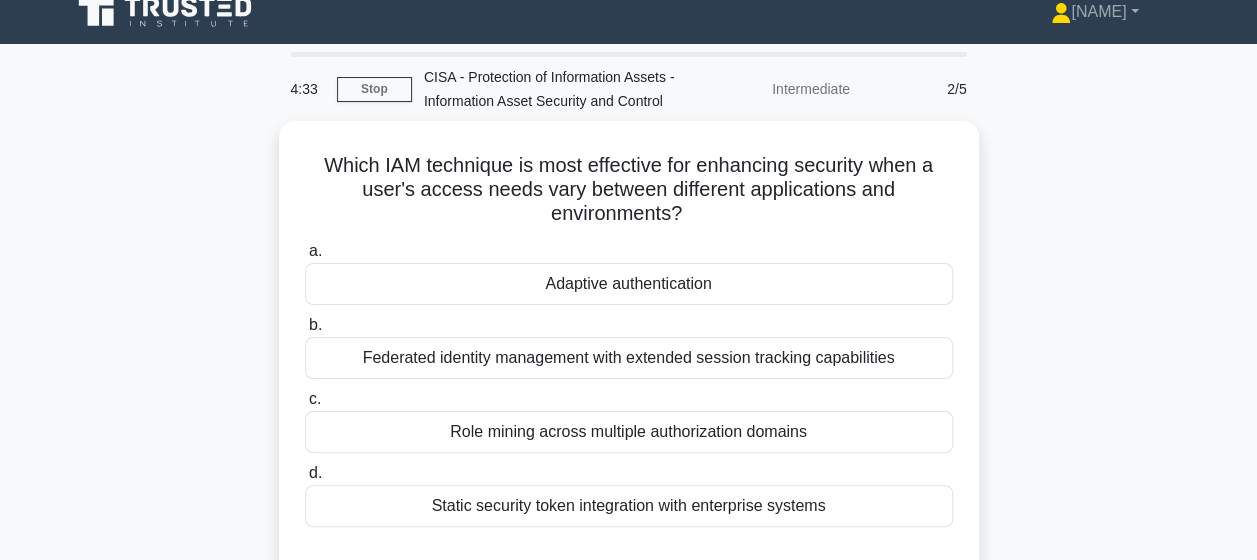 scroll, scrollTop: 120, scrollLeft: 0, axis: vertical 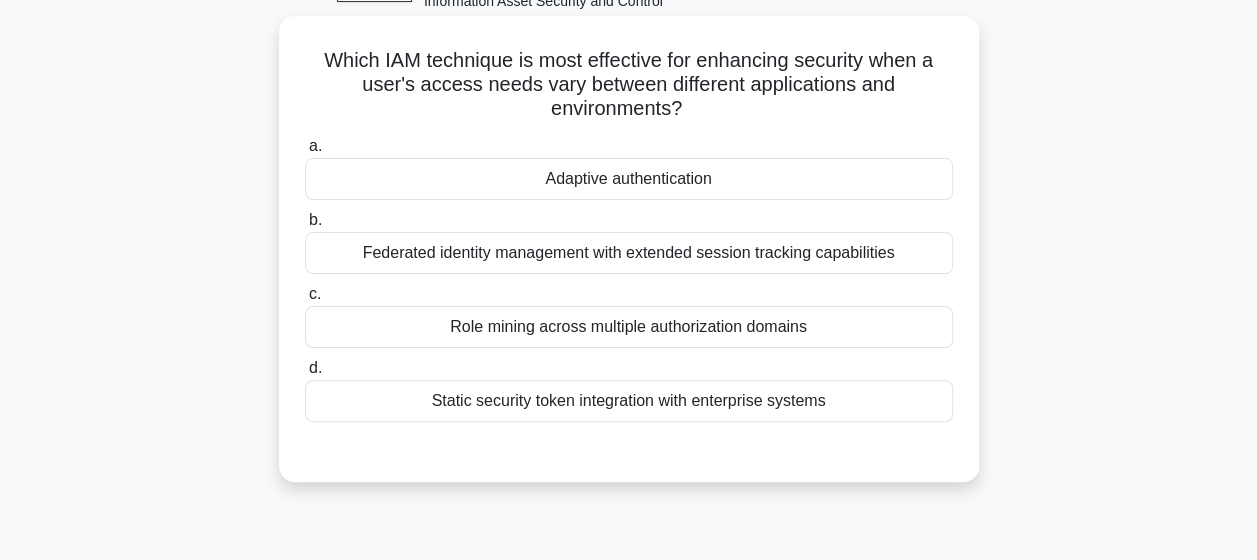 click on "Adaptive authentication" at bounding box center (629, 179) 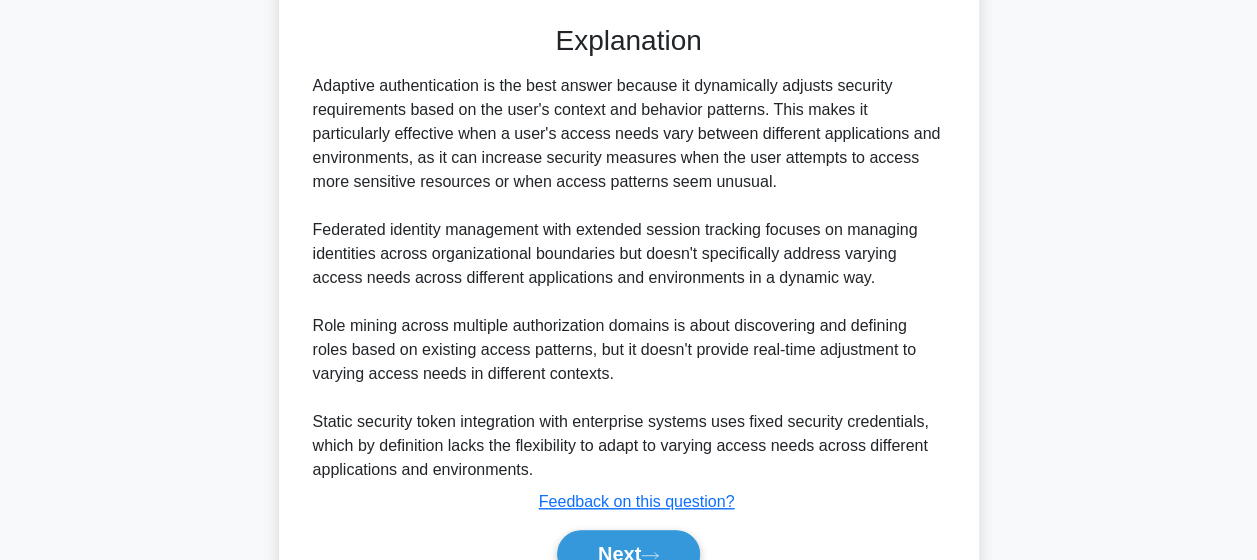 scroll, scrollTop: 646, scrollLeft: 0, axis: vertical 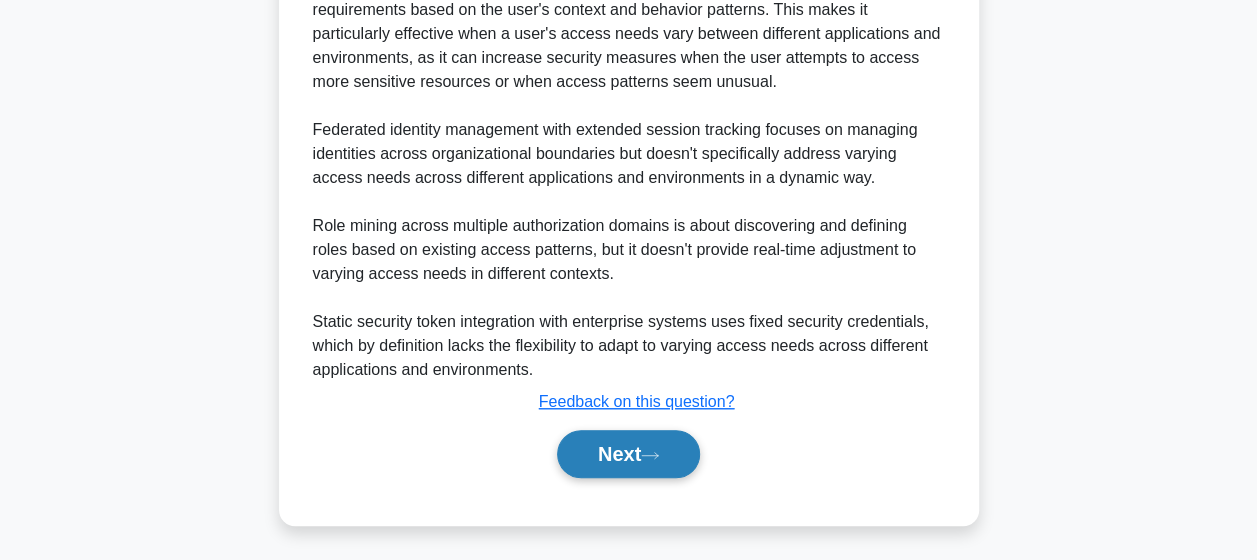 click on "Next" at bounding box center [628, 454] 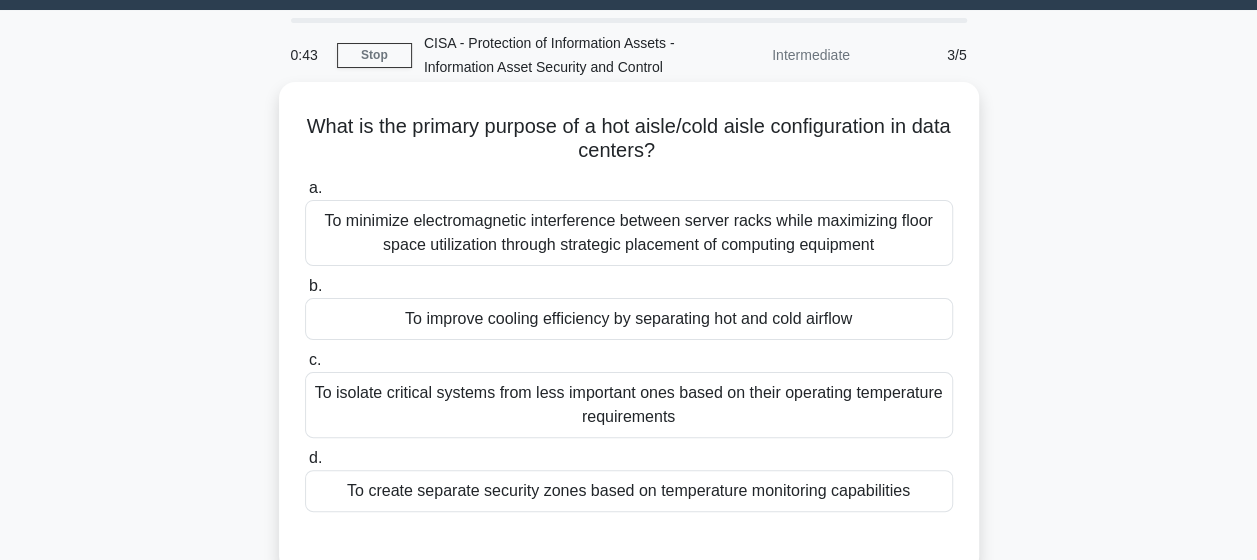 scroll, scrollTop: 100, scrollLeft: 0, axis: vertical 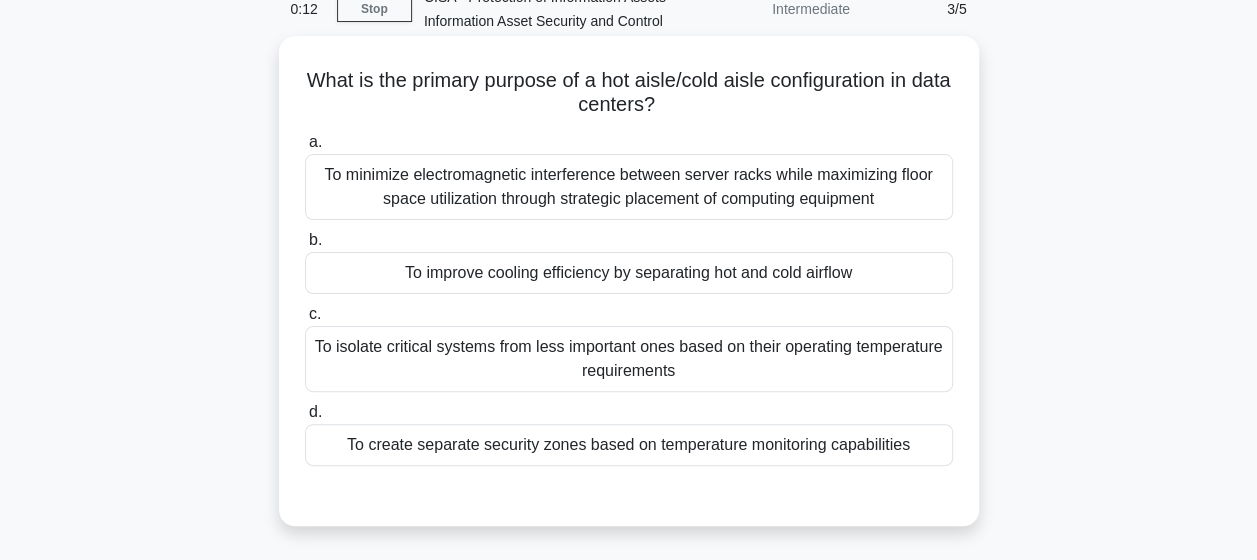 click on "To minimize electromagnetic interference between server racks while maximizing floor space utilization through strategic placement of computing equipment" at bounding box center (629, 187) 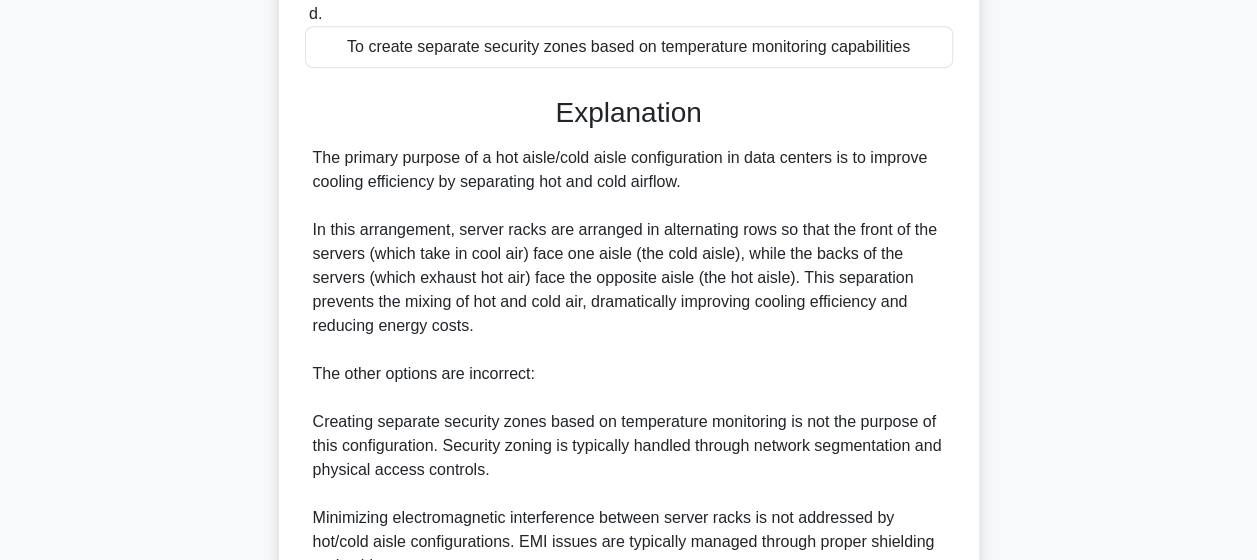 scroll, scrollTop: 600, scrollLeft: 0, axis: vertical 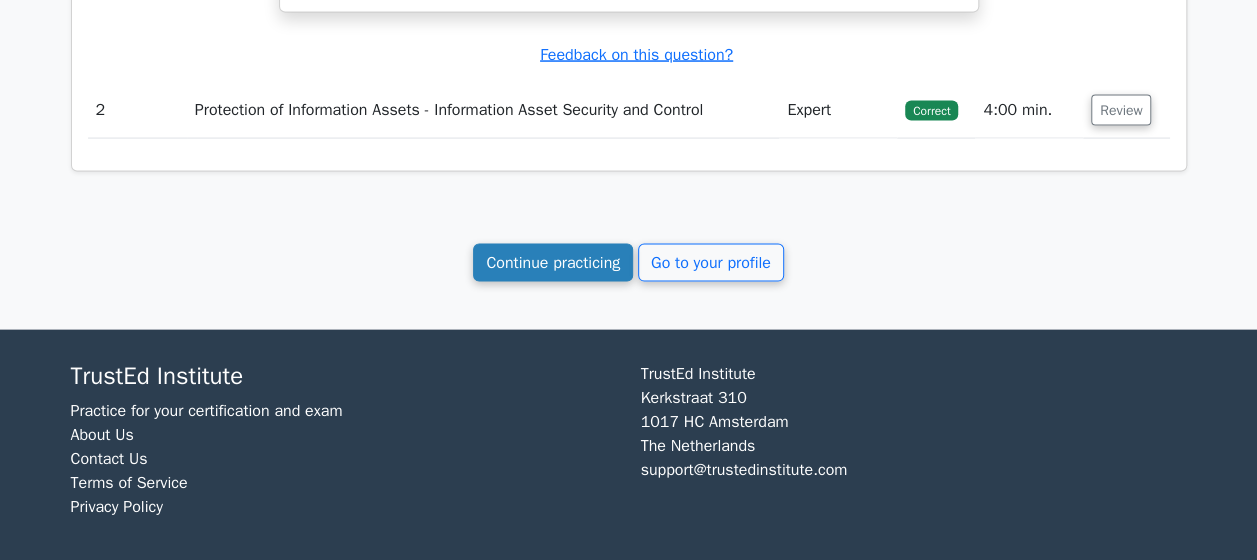 drag, startPoint x: 0, startPoint y: 0, endPoint x: 555, endPoint y: 285, distance: 623.89905 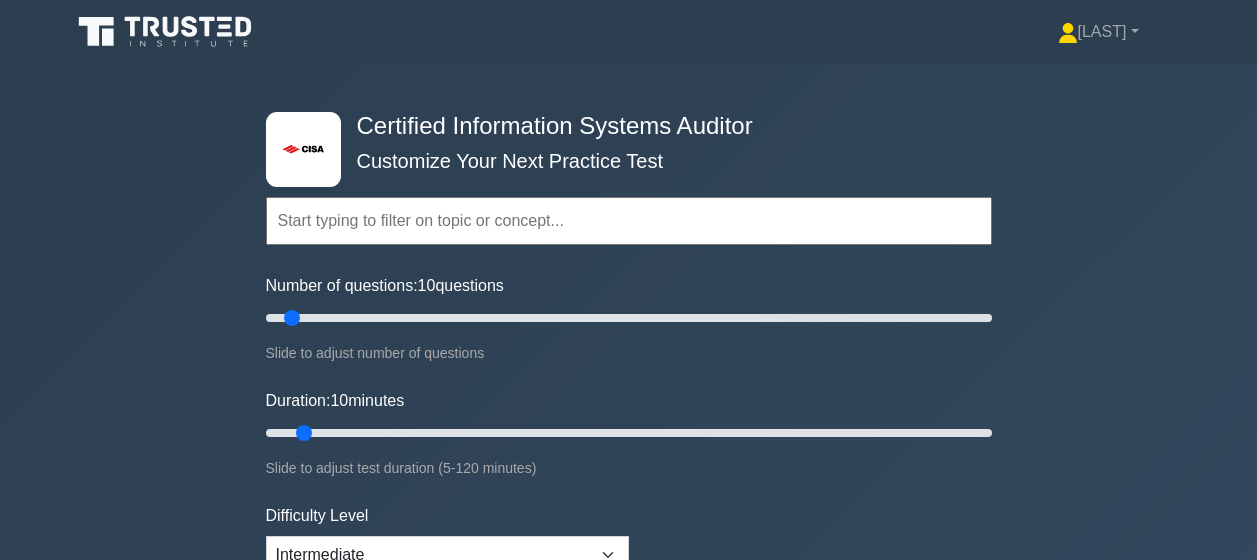 scroll, scrollTop: 0, scrollLeft: 0, axis: both 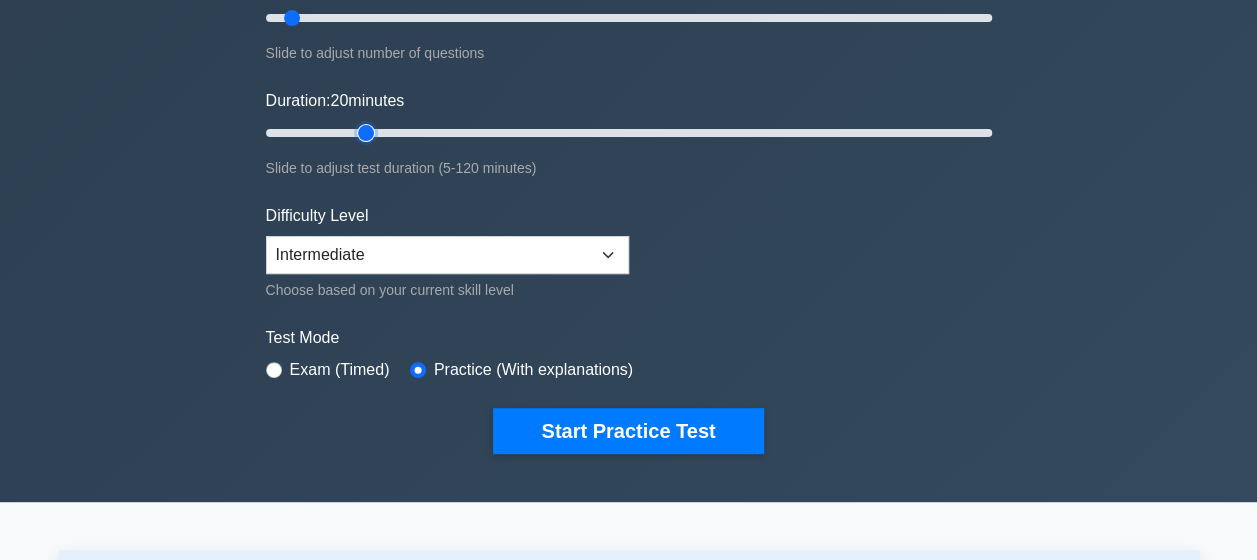 type on "20" 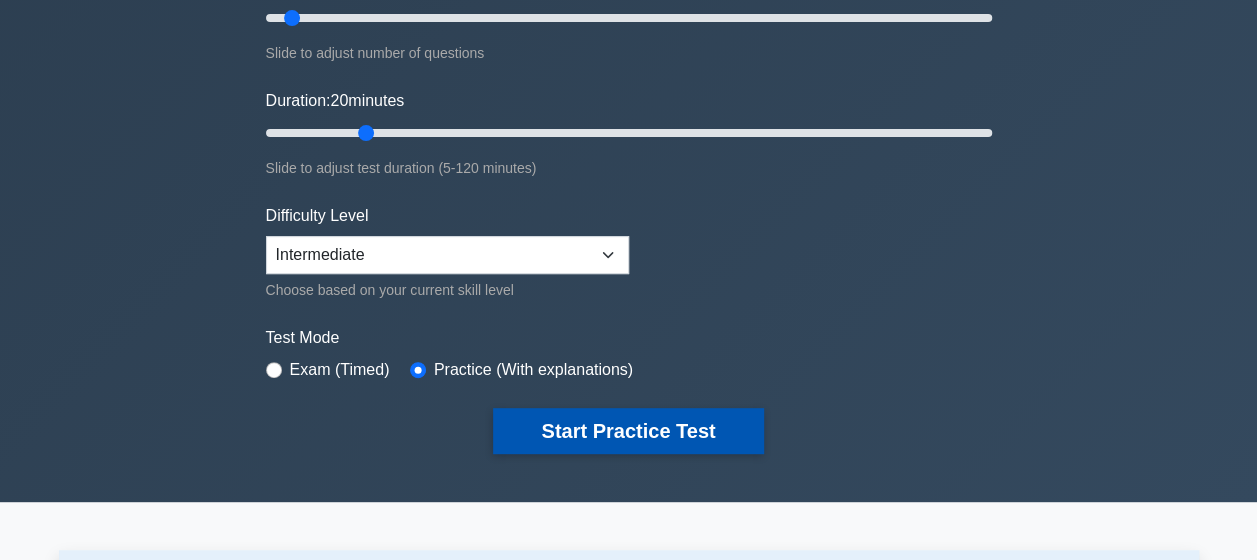 click on "Start Practice Test" at bounding box center [628, 431] 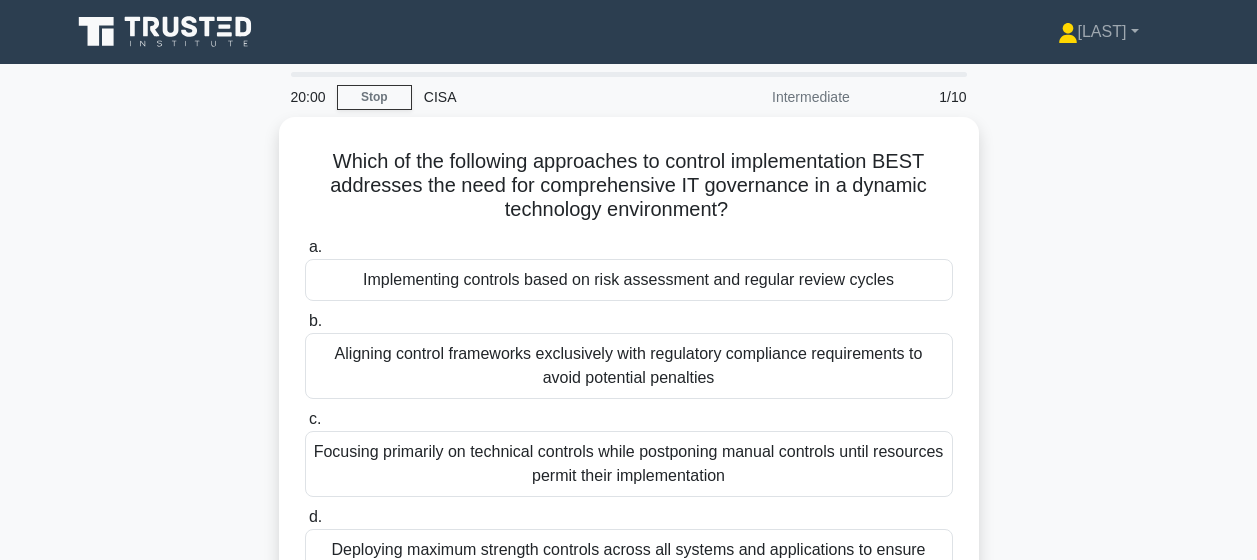 scroll, scrollTop: 0, scrollLeft: 0, axis: both 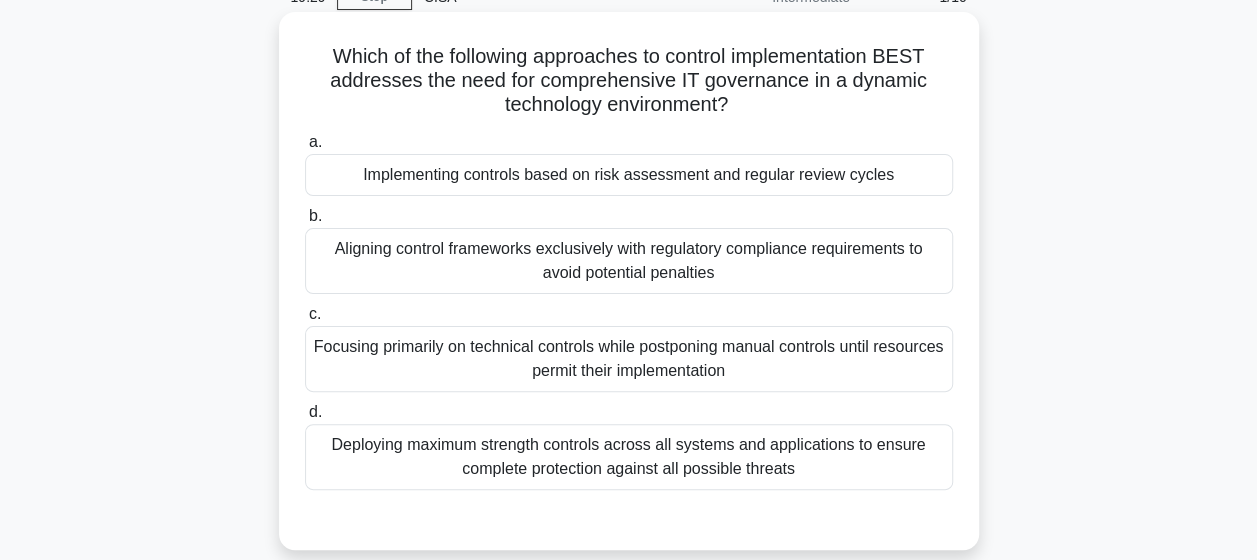 click on "Implementing controls based on risk assessment and regular review cycles" at bounding box center (629, 175) 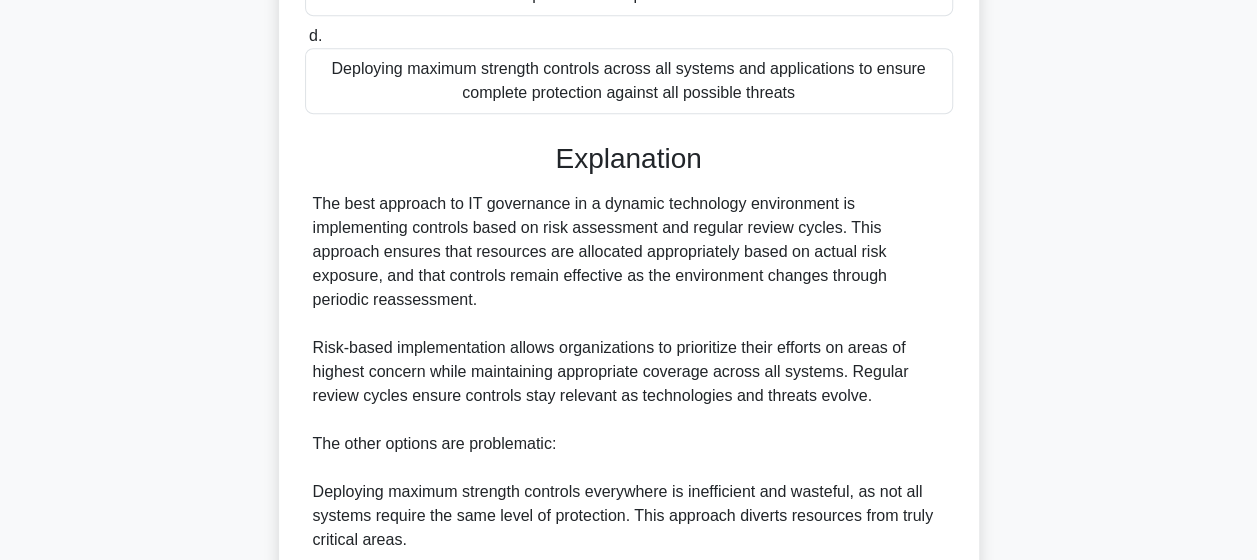 scroll, scrollTop: 500, scrollLeft: 0, axis: vertical 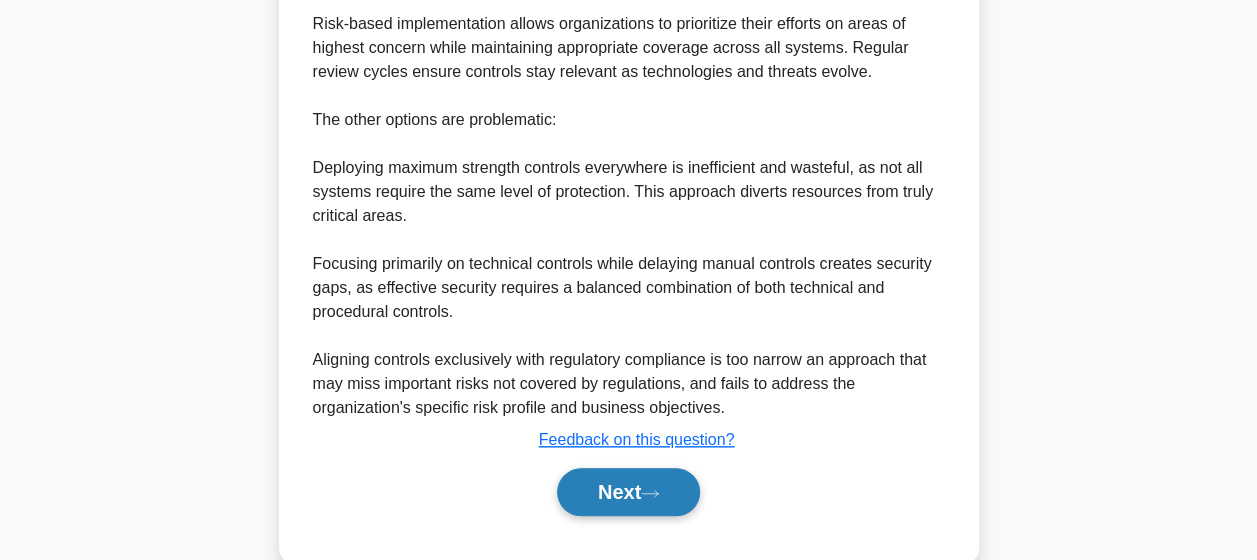 click on "Next" at bounding box center [628, 492] 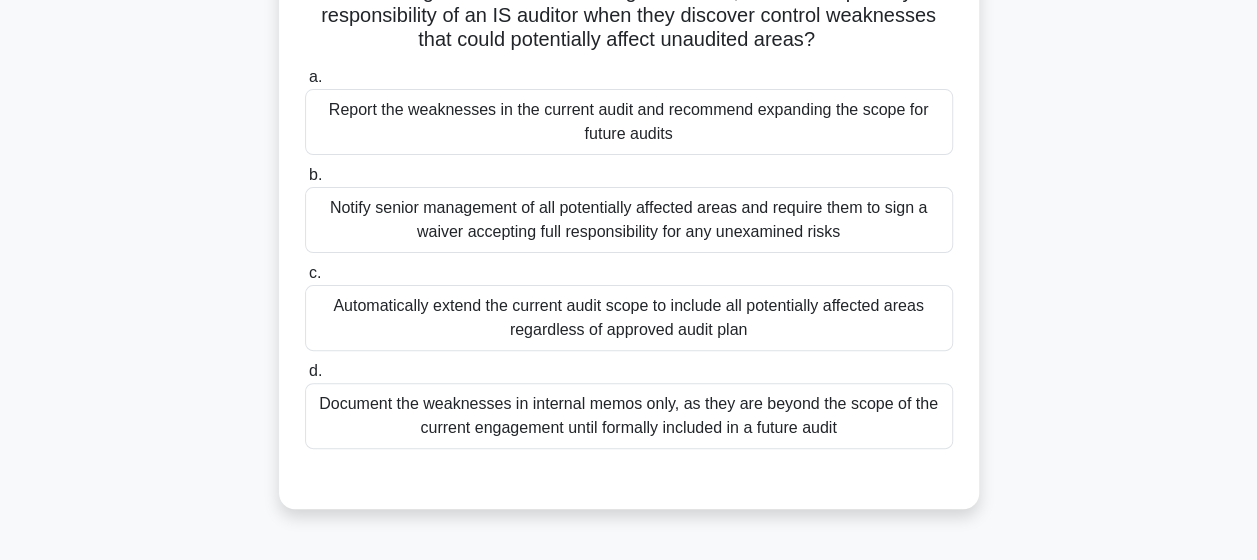 scroll, scrollTop: 200, scrollLeft: 0, axis: vertical 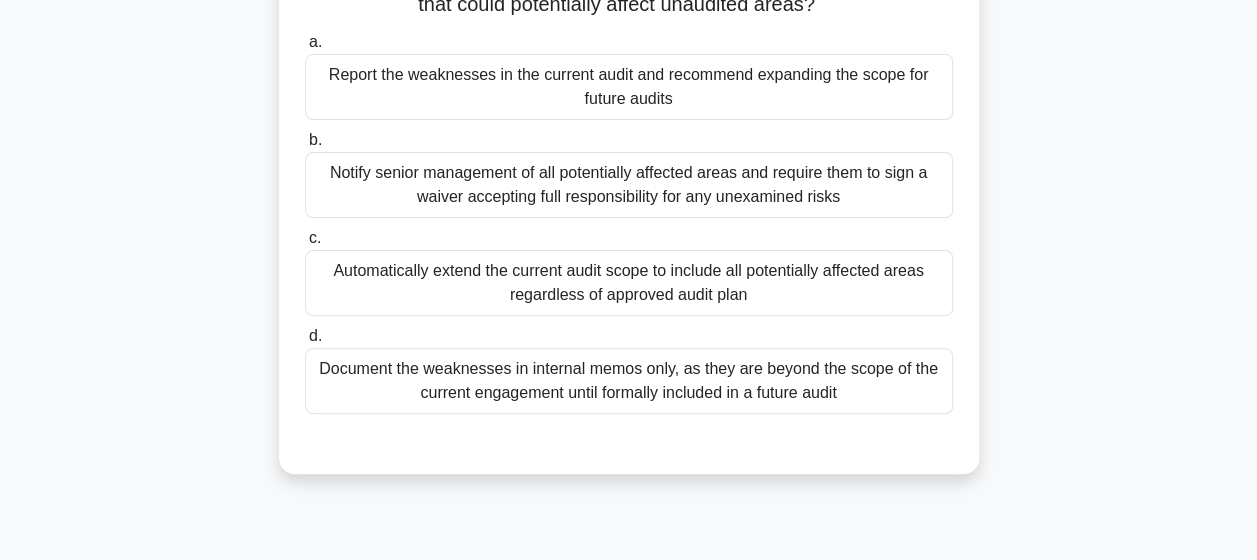 click on "Document the weaknesses in internal memos only, as they are beyond the scope of the current engagement until formally included in a future audit" at bounding box center [629, 381] 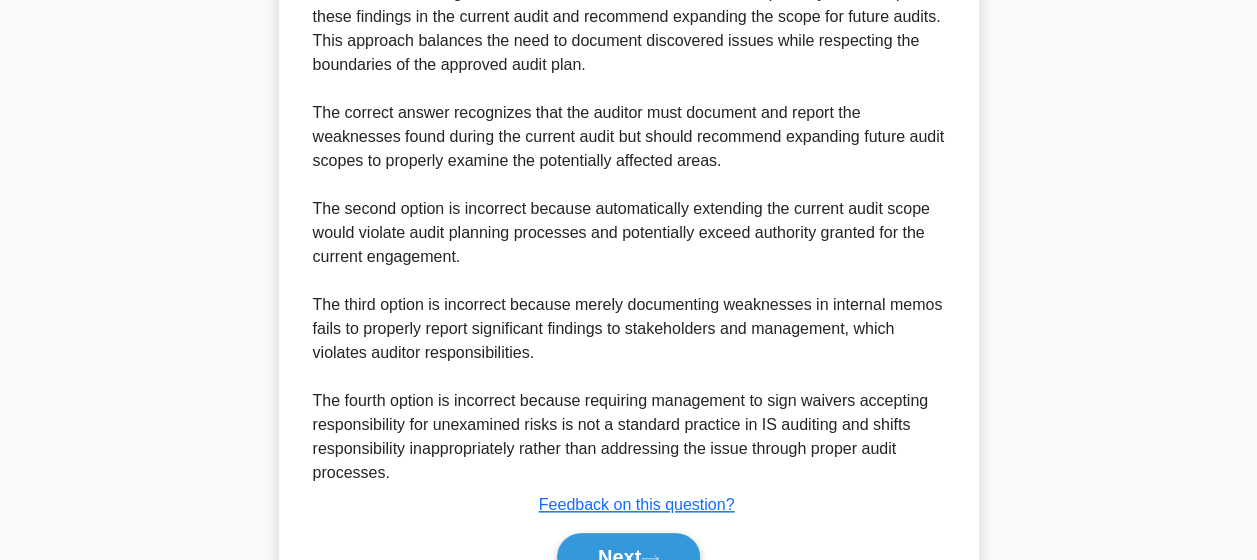 scroll, scrollTop: 841, scrollLeft: 0, axis: vertical 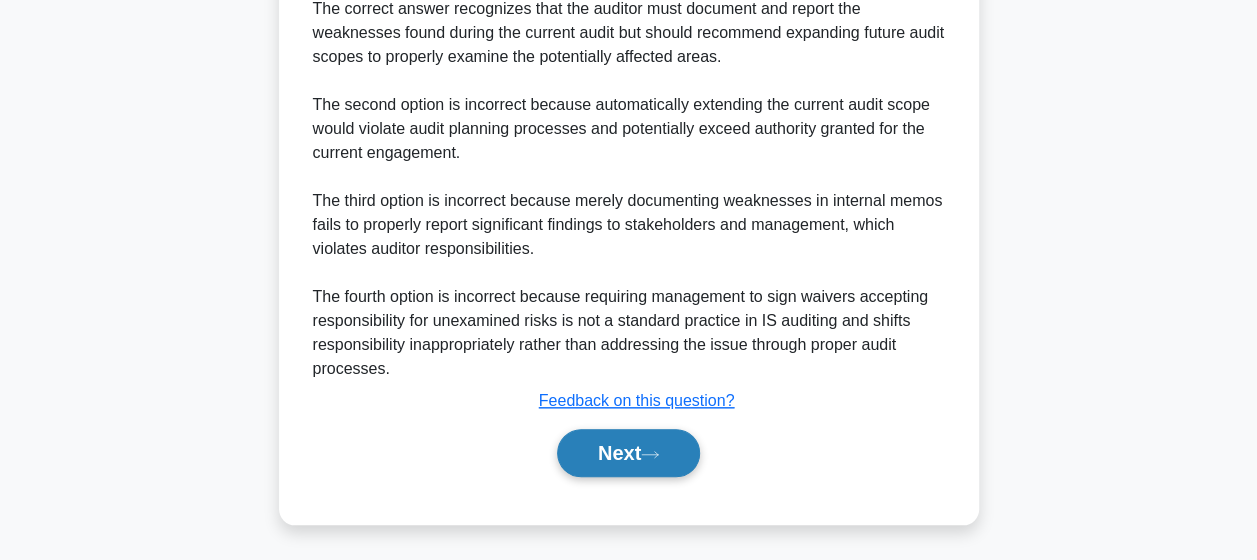 click on "Next" at bounding box center (628, 453) 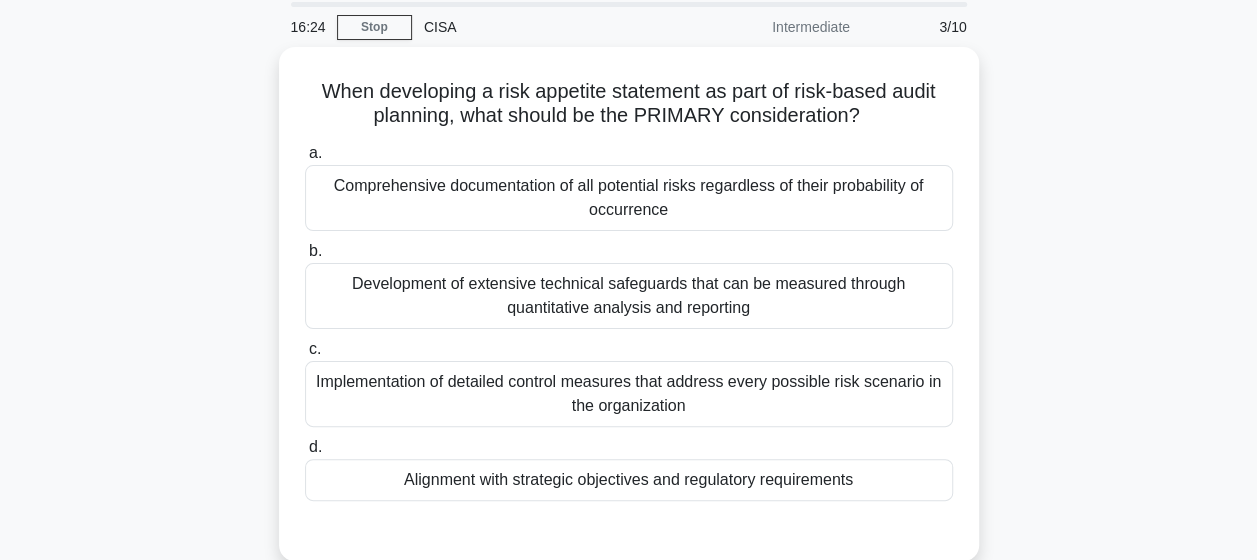 scroll, scrollTop: 100, scrollLeft: 0, axis: vertical 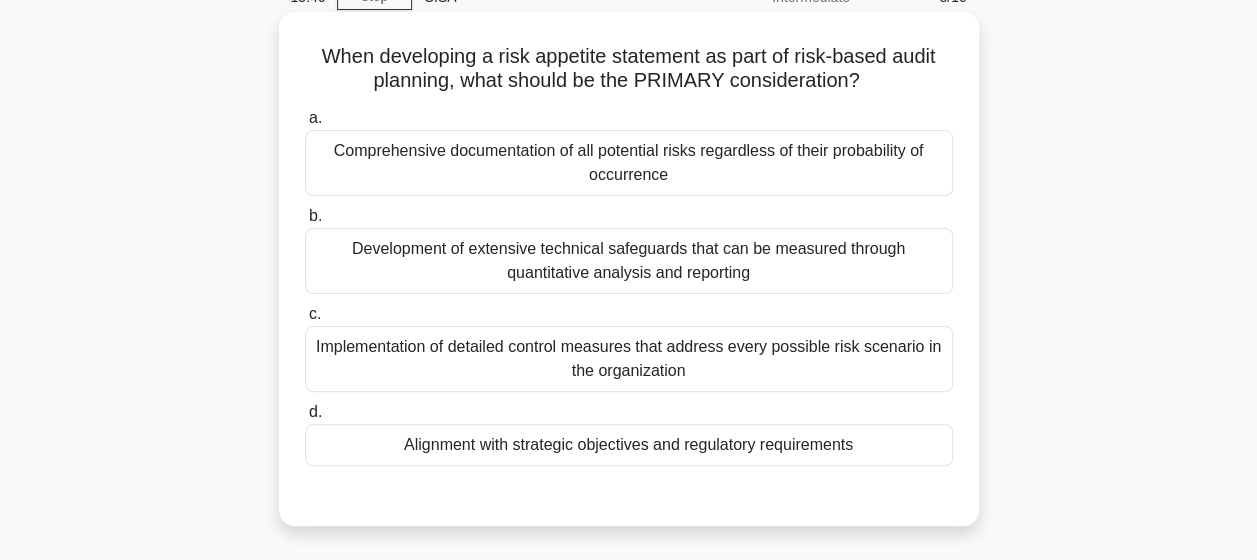 click on "Alignment with strategic objectives and regulatory requirements" at bounding box center (629, 445) 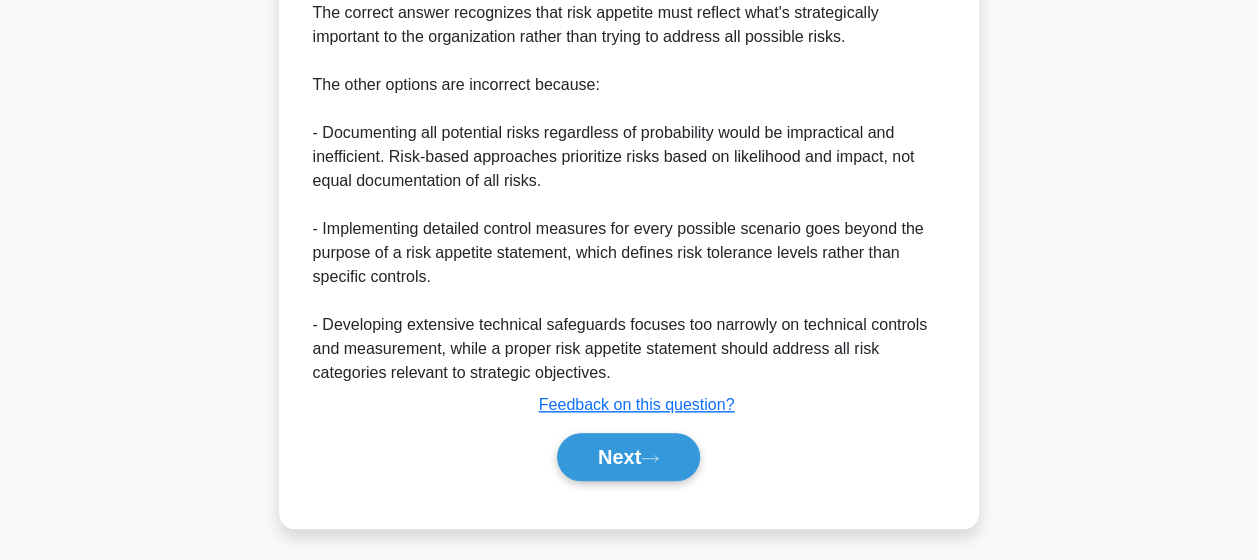 scroll, scrollTop: 766, scrollLeft: 0, axis: vertical 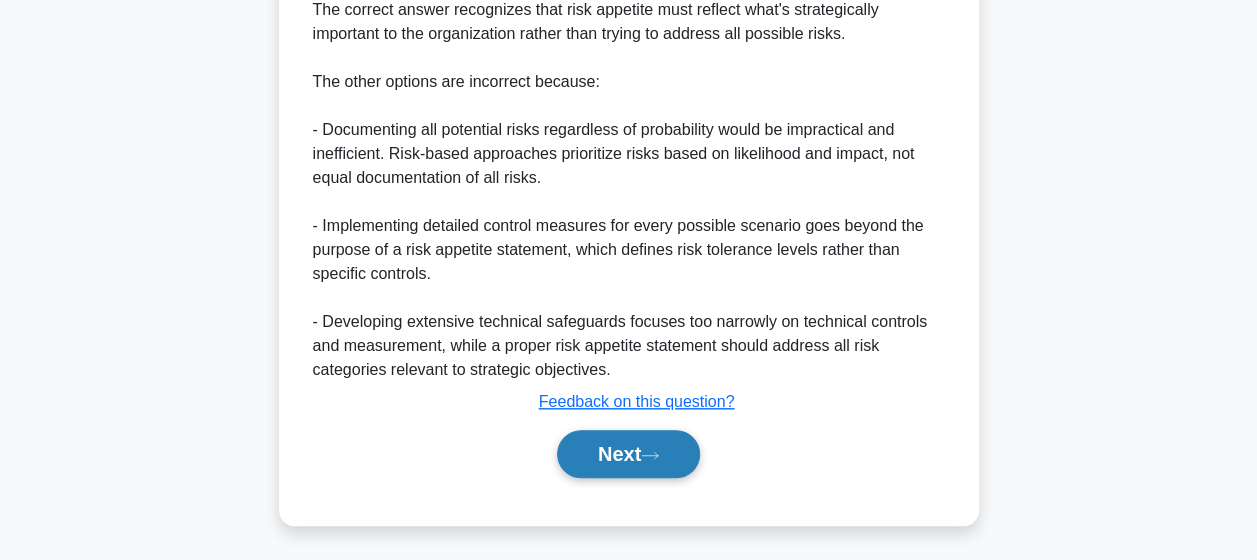 click on "Next" at bounding box center (628, 454) 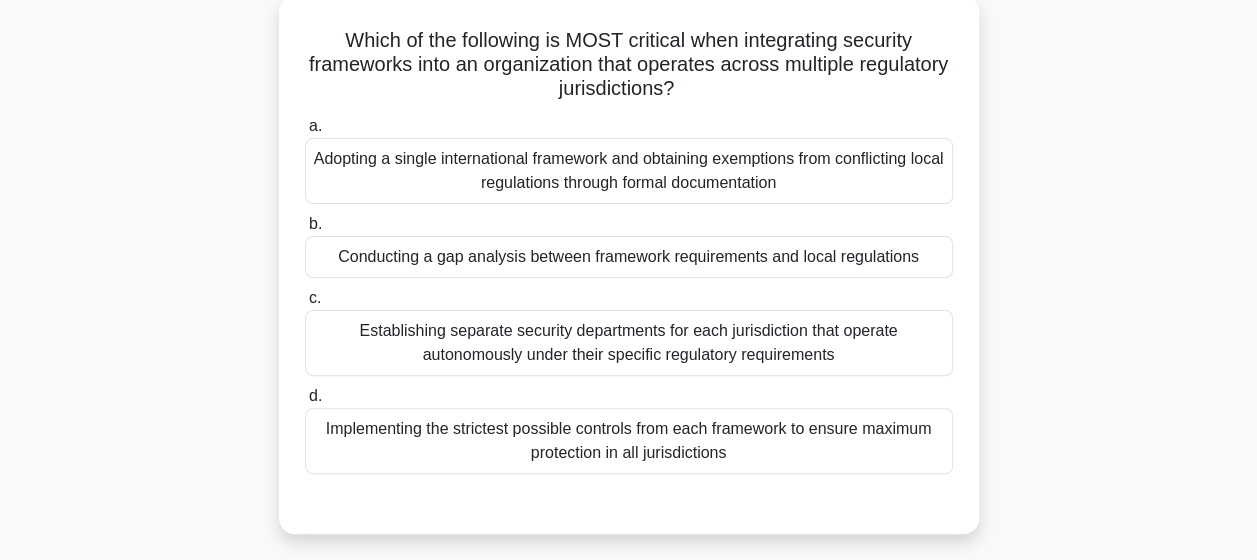 scroll, scrollTop: 120, scrollLeft: 0, axis: vertical 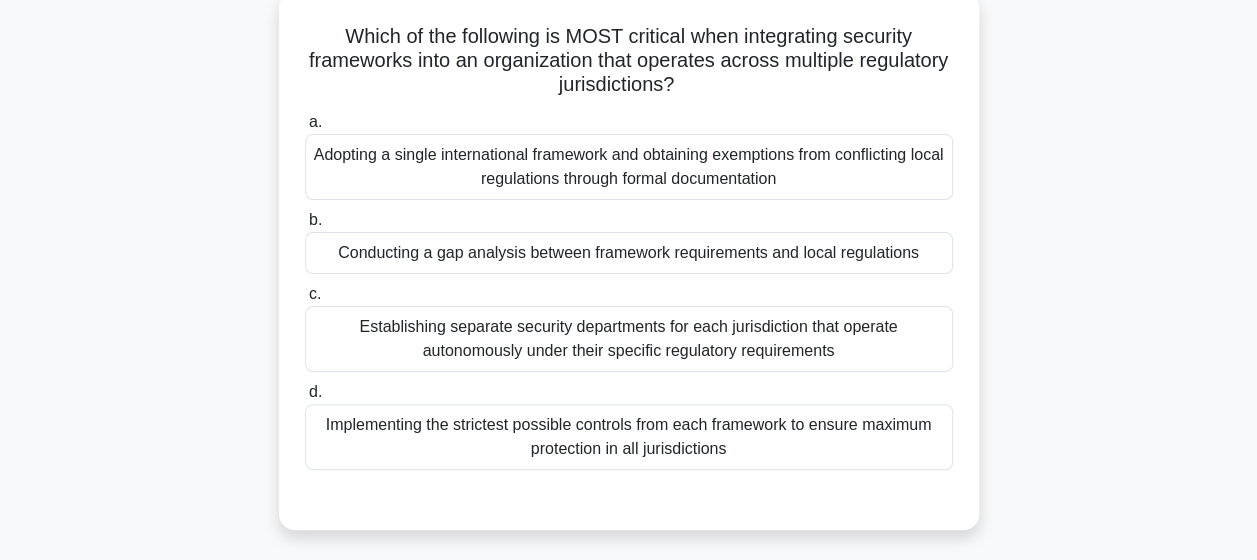 click on "Conducting a gap analysis between framework requirements and local regulations" at bounding box center (629, 253) 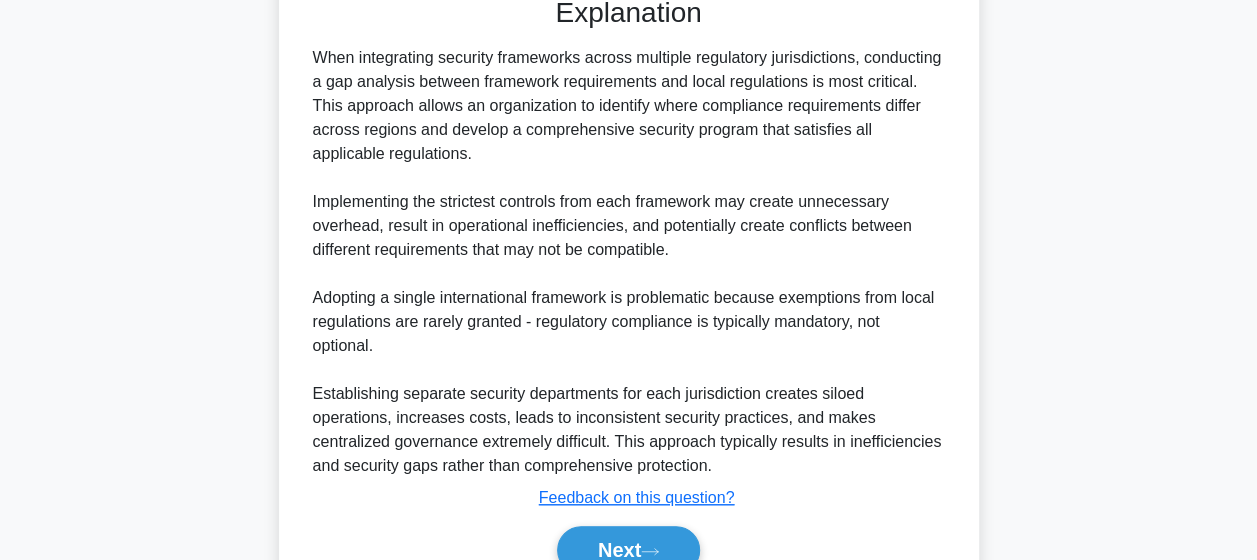 scroll, scrollTop: 718, scrollLeft: 0, axis: vertical 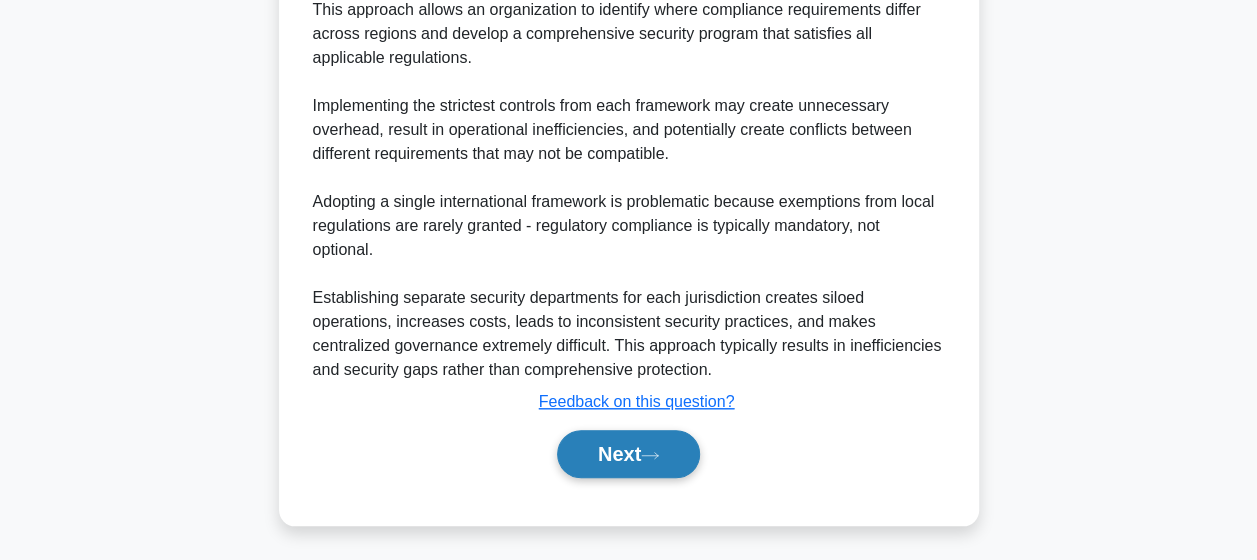 click on "Next" at bounding box center (628, 454) 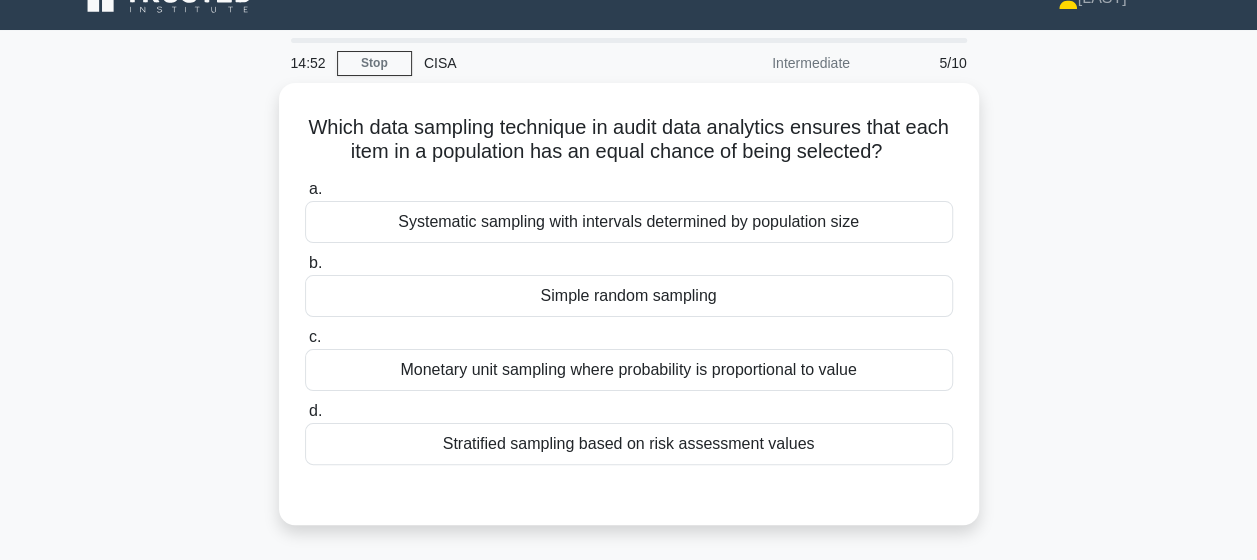 scroll, scrollTop: 20, scrollLeft: 0, axis: vertical 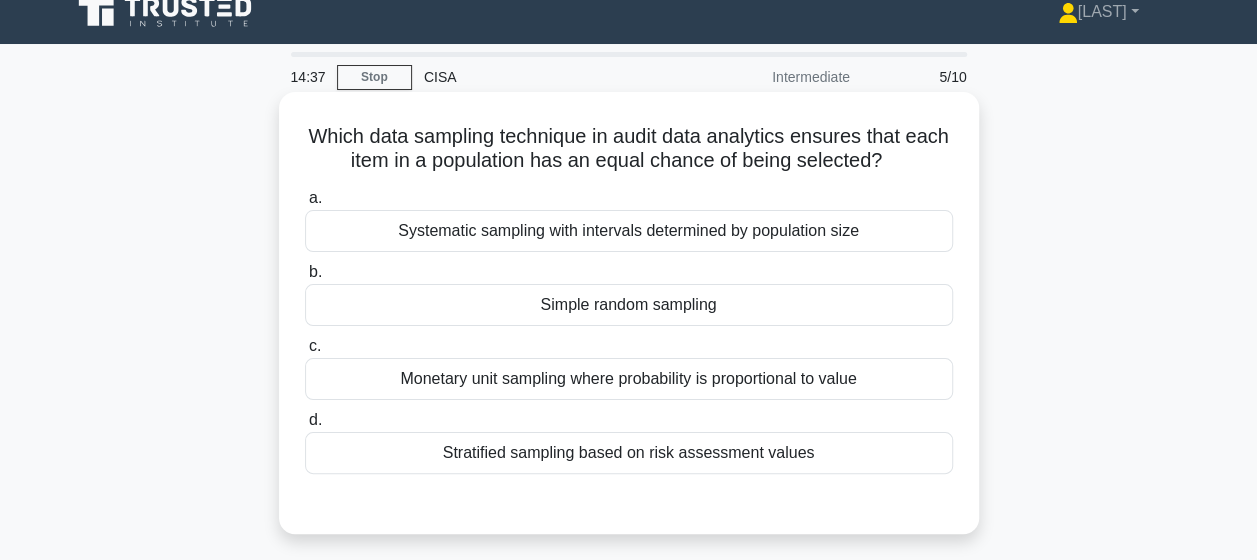 click on "Systematic sampling with intervals determined by population size" at bounding box center (629, 231) 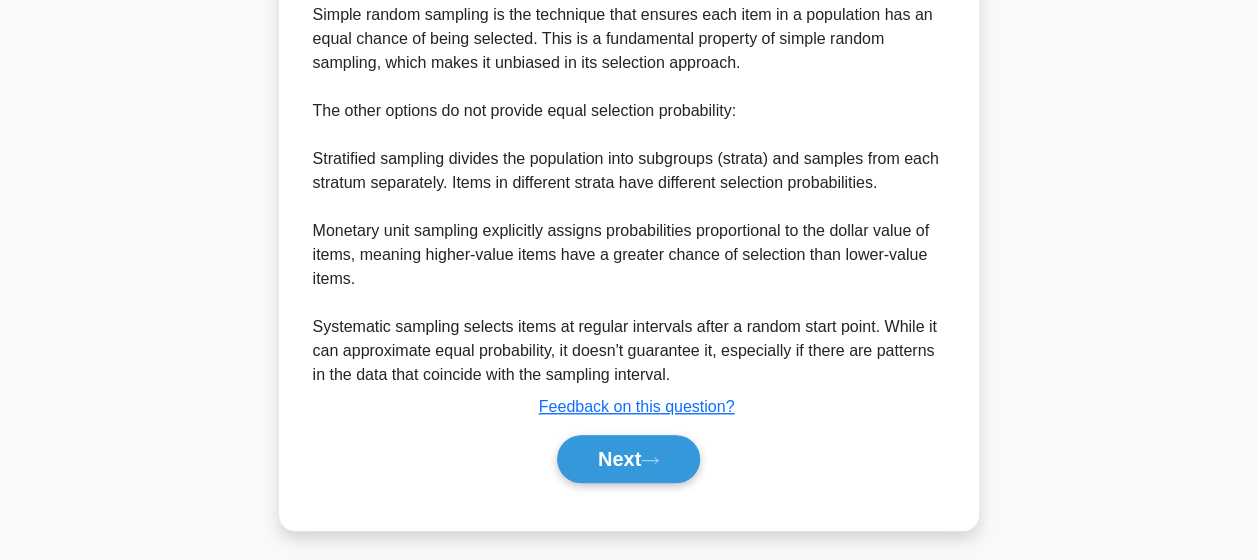 scroll, scrollTop: 577, scrollLeft: 0, axis: vertical 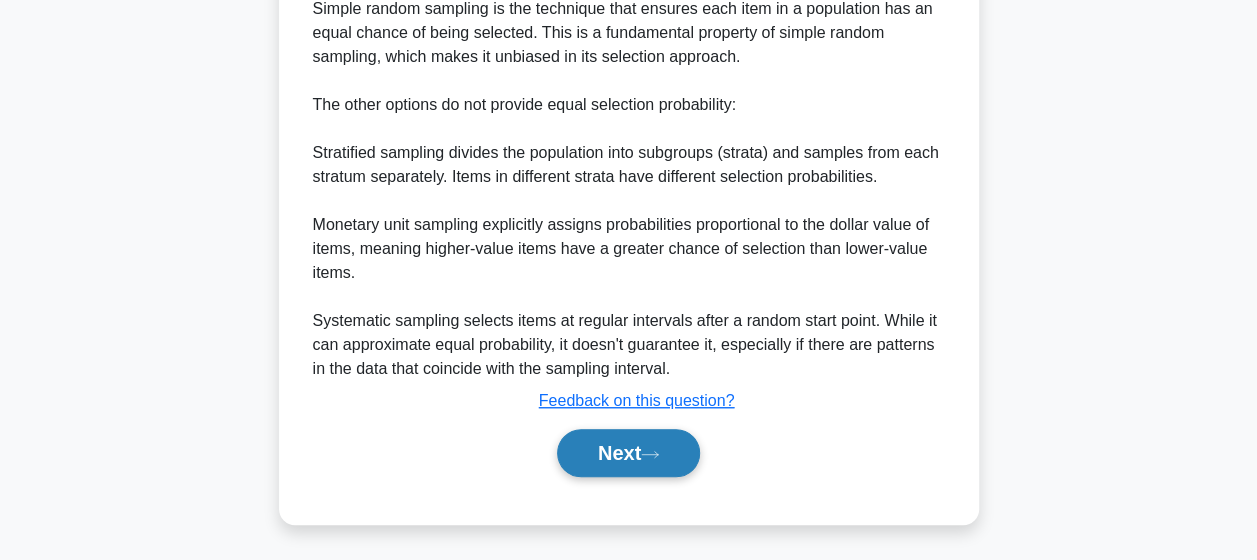 click on "Next" at bounding box center (628, 453) 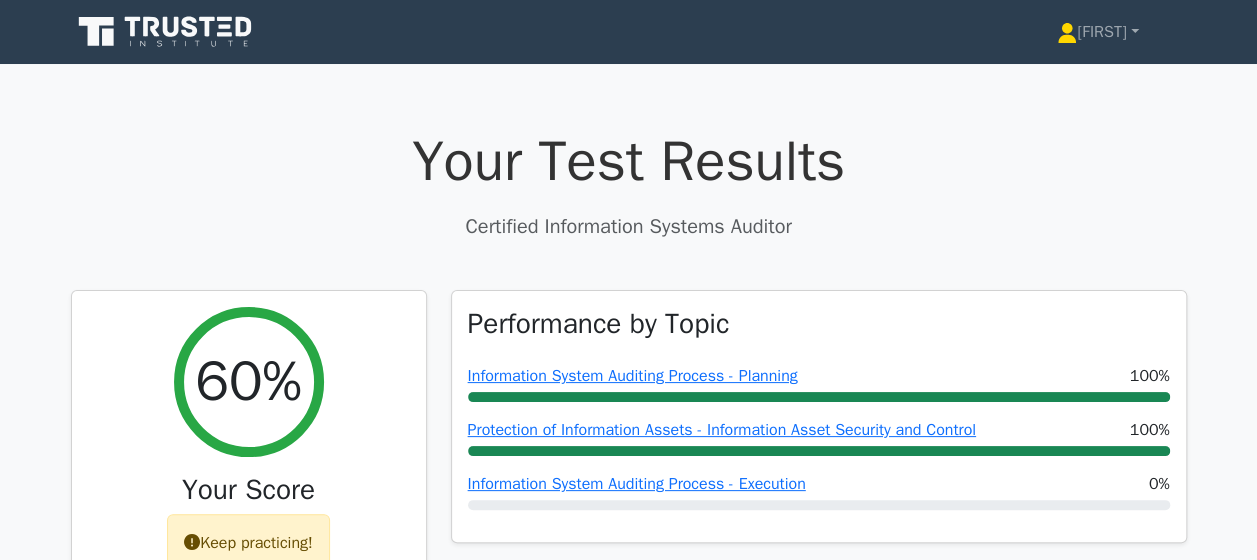 scroll, scrollTop: 262, scrollLeft: 0, axis: vertical 